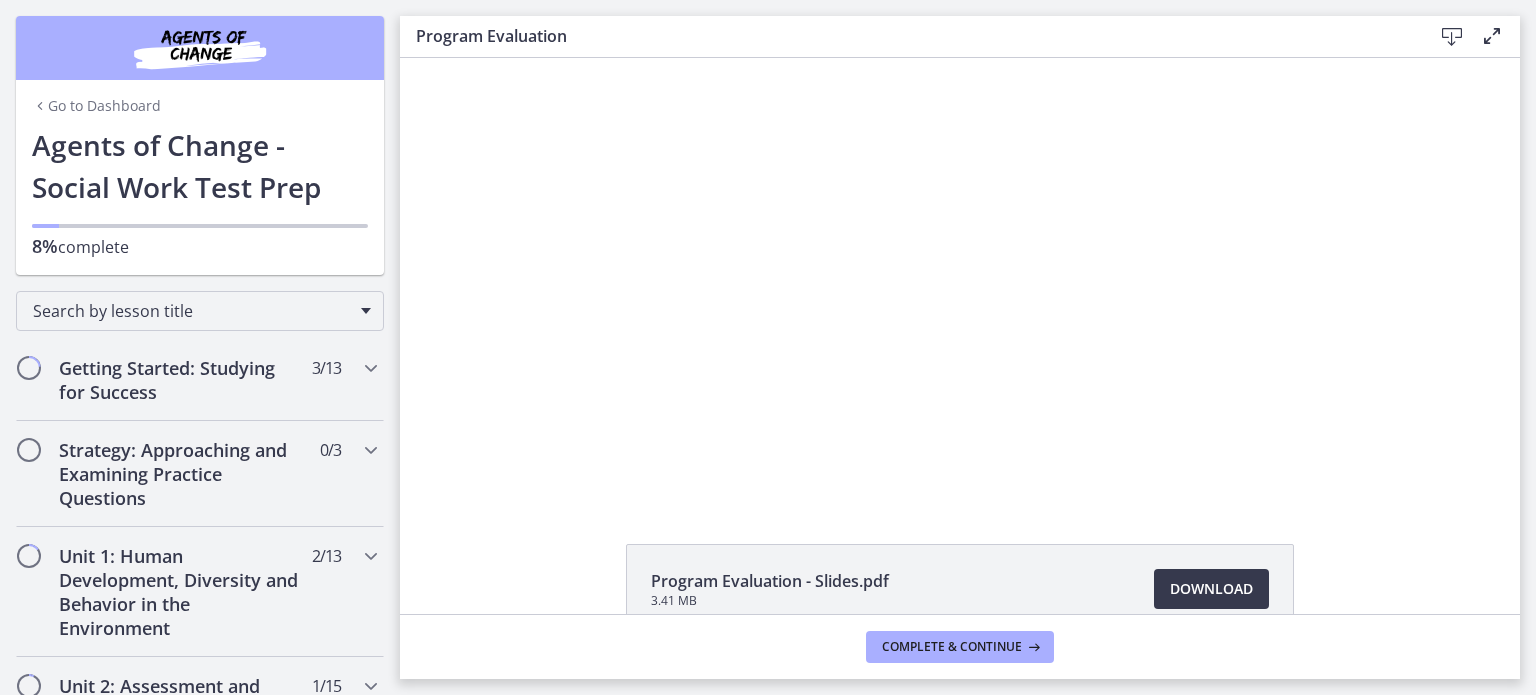 scroll, scrollTop: 0, scrollLeft: 0, axis: both 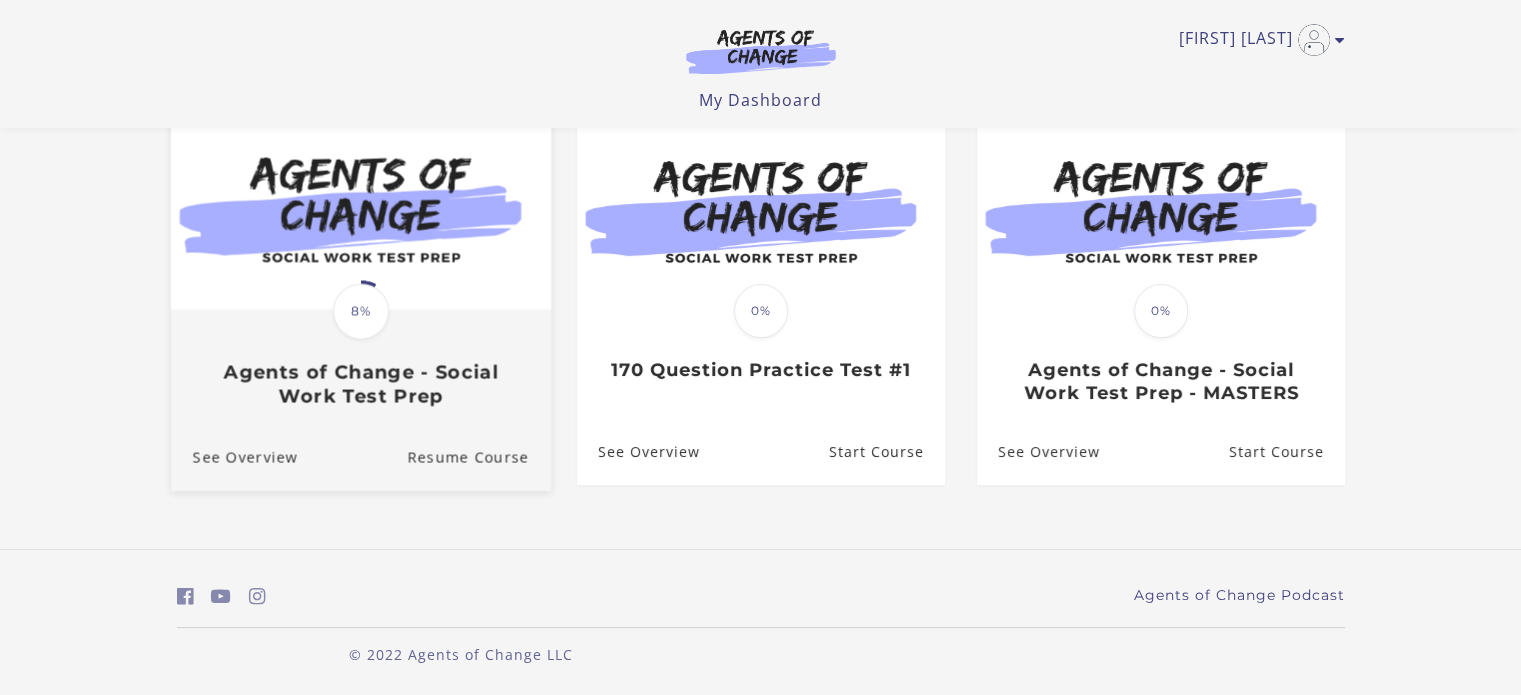 click at bounding box center [360, 207] 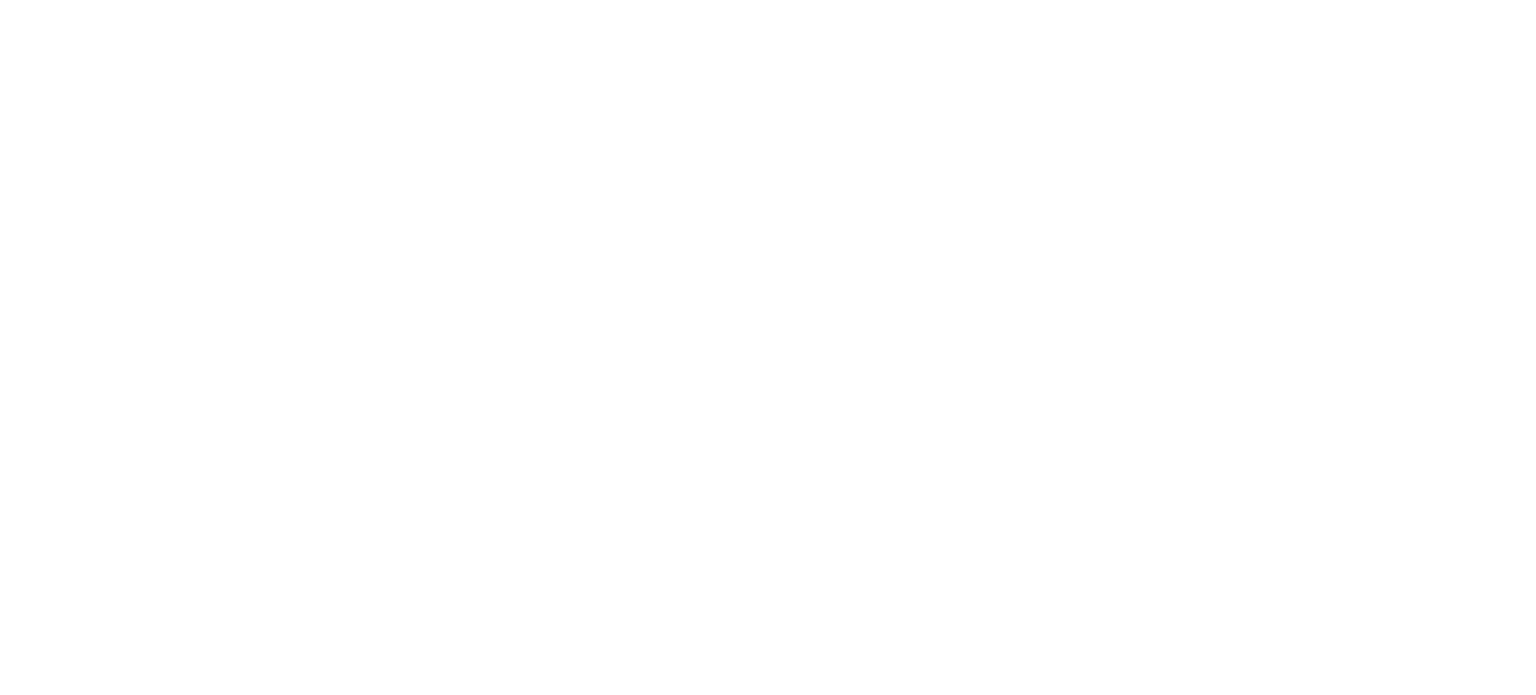 scroll, scrollTop: 0, scrollLeft: 0, axis: both 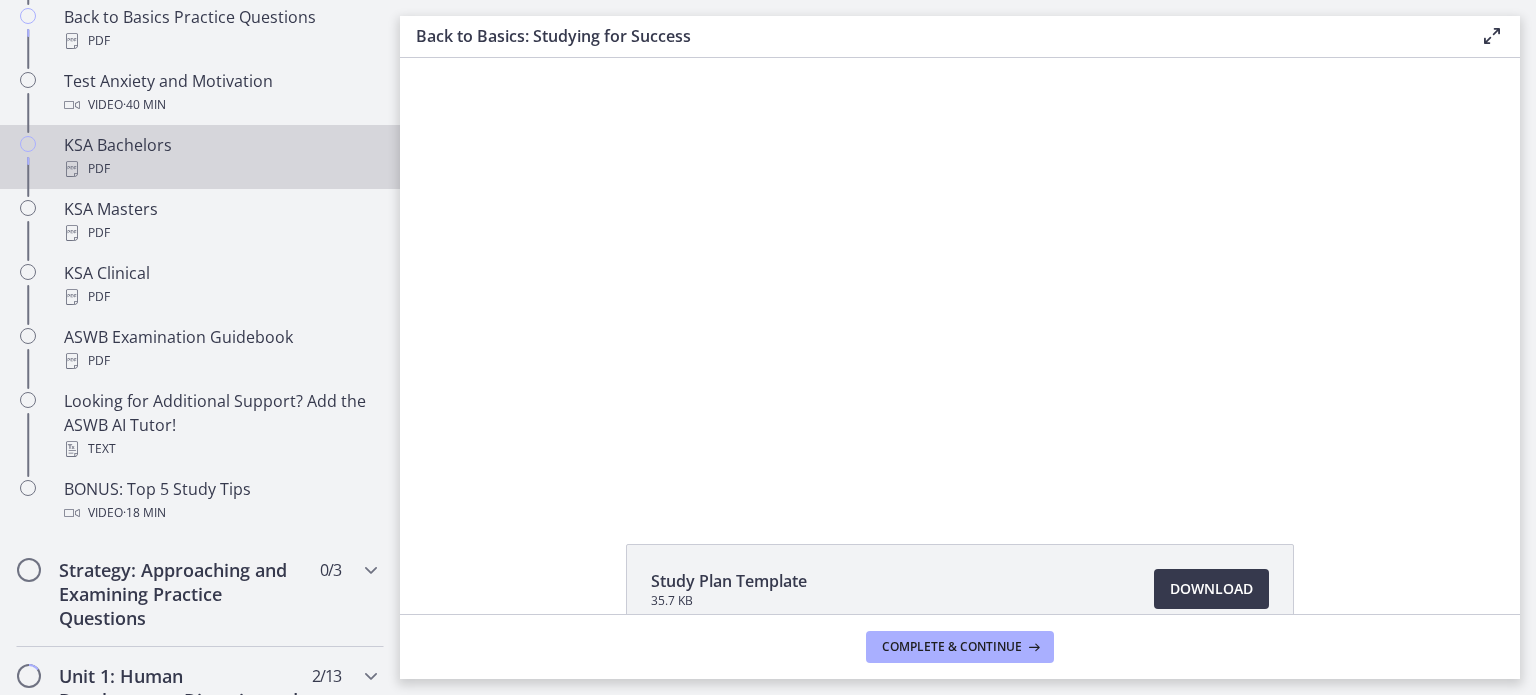 click on "KSA Bachelors
PDF" at bounding box center (220, 157) 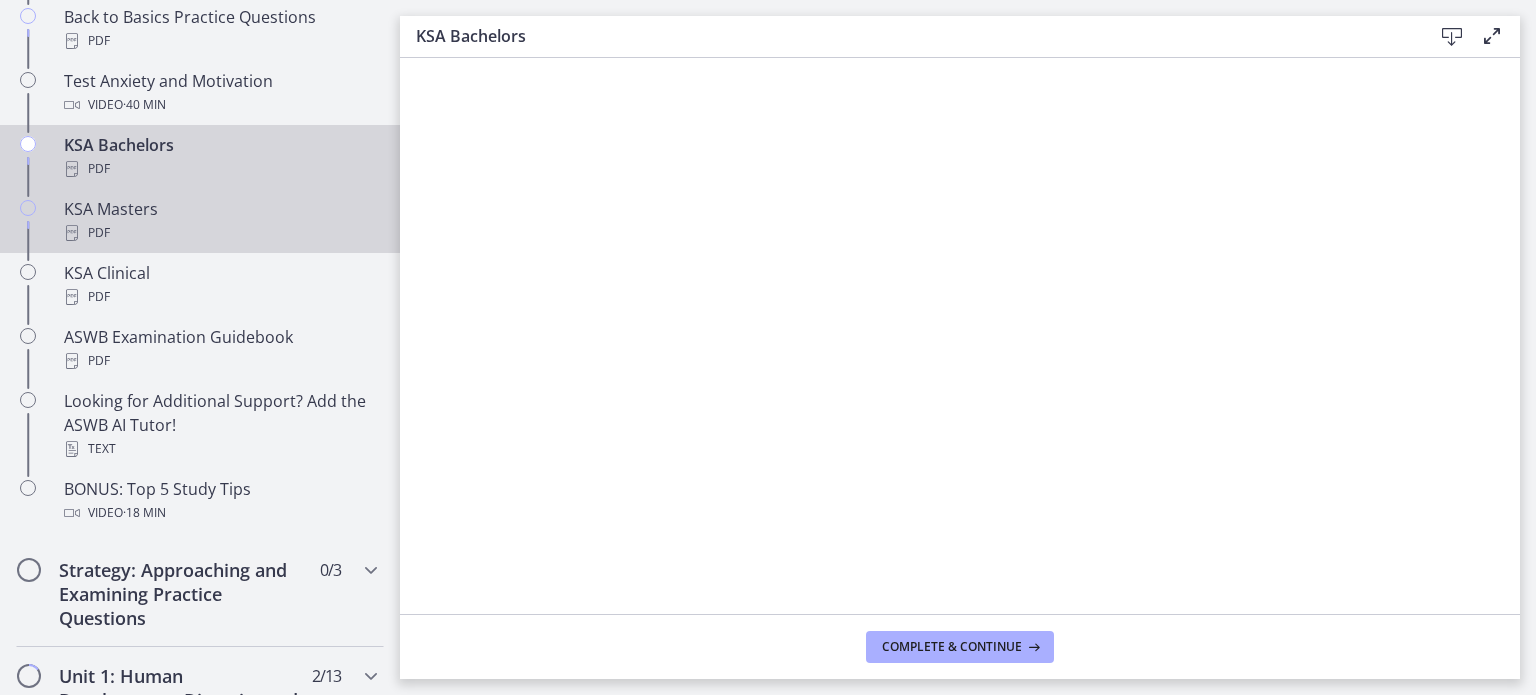 click on "PDF" at bounding box center [220, 233] 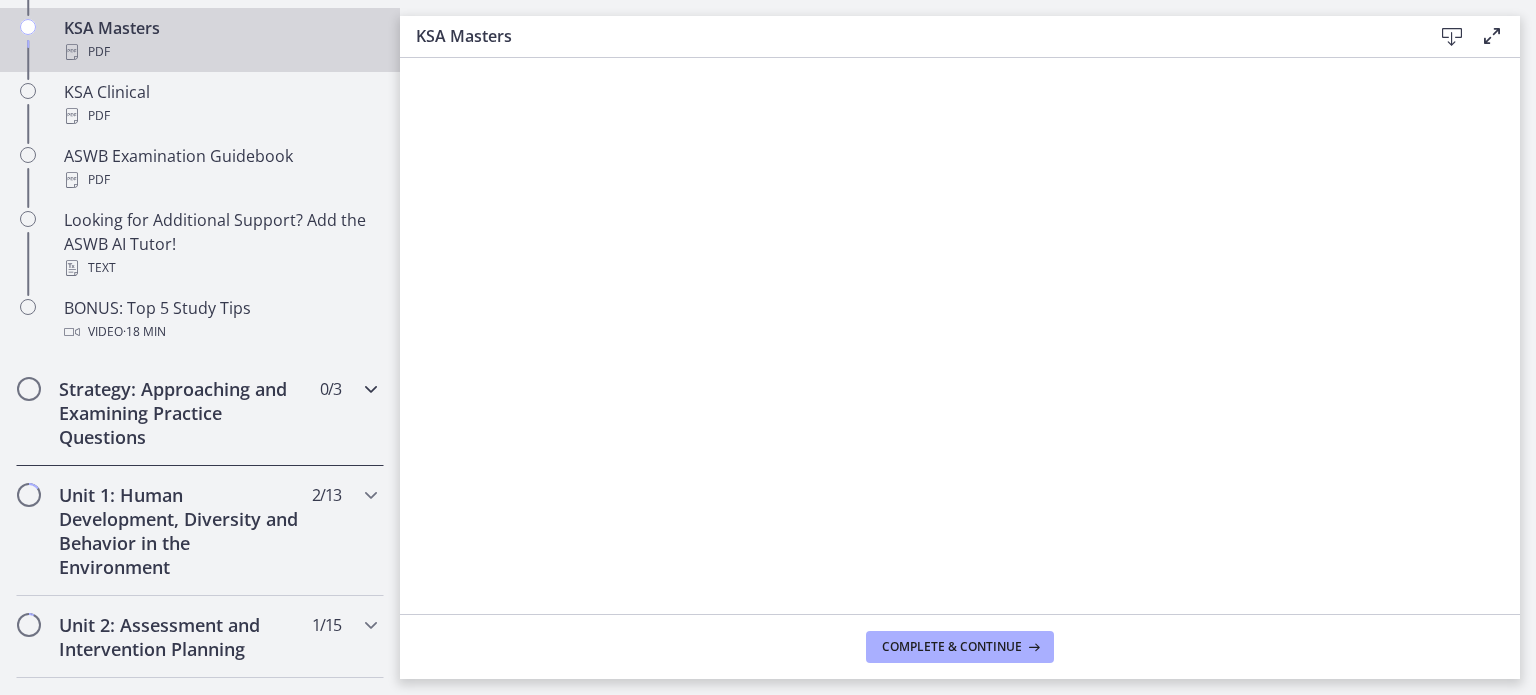 scroll, scrollTop: 1100, scrollLeft: 0, axis: vertical 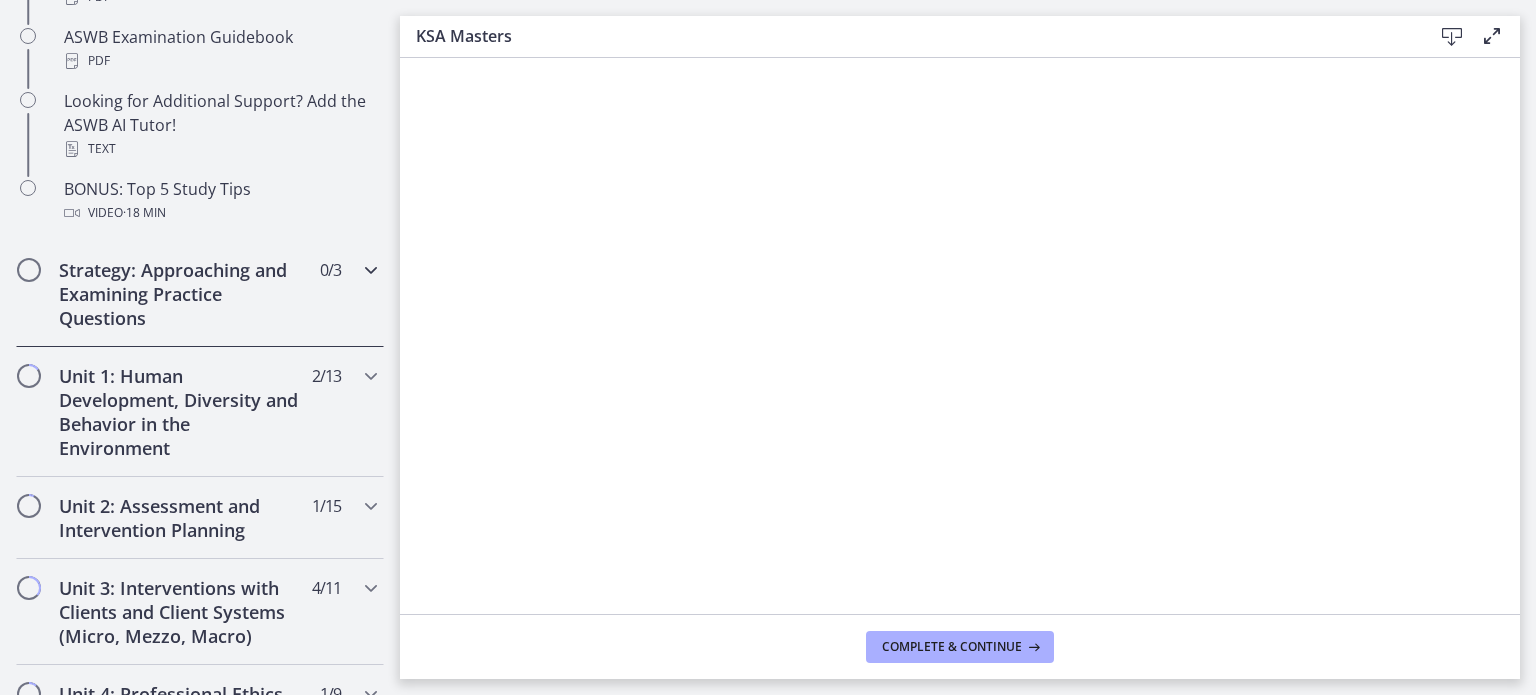 click on "Strategy: Approaching and Examining Practice Questions" at bounding box center [181, 294] 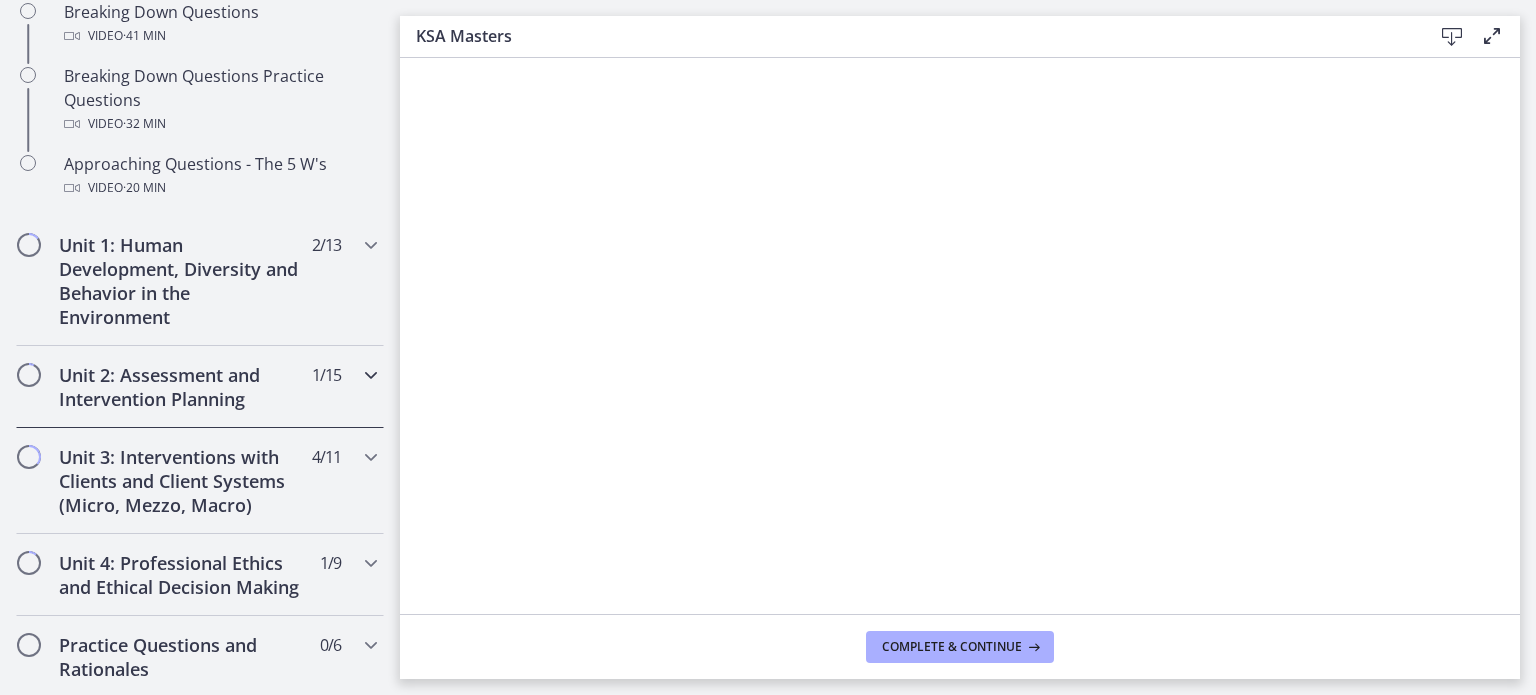 scroll, scrollTop: 456, scrollLeft: 0, axis: vertical 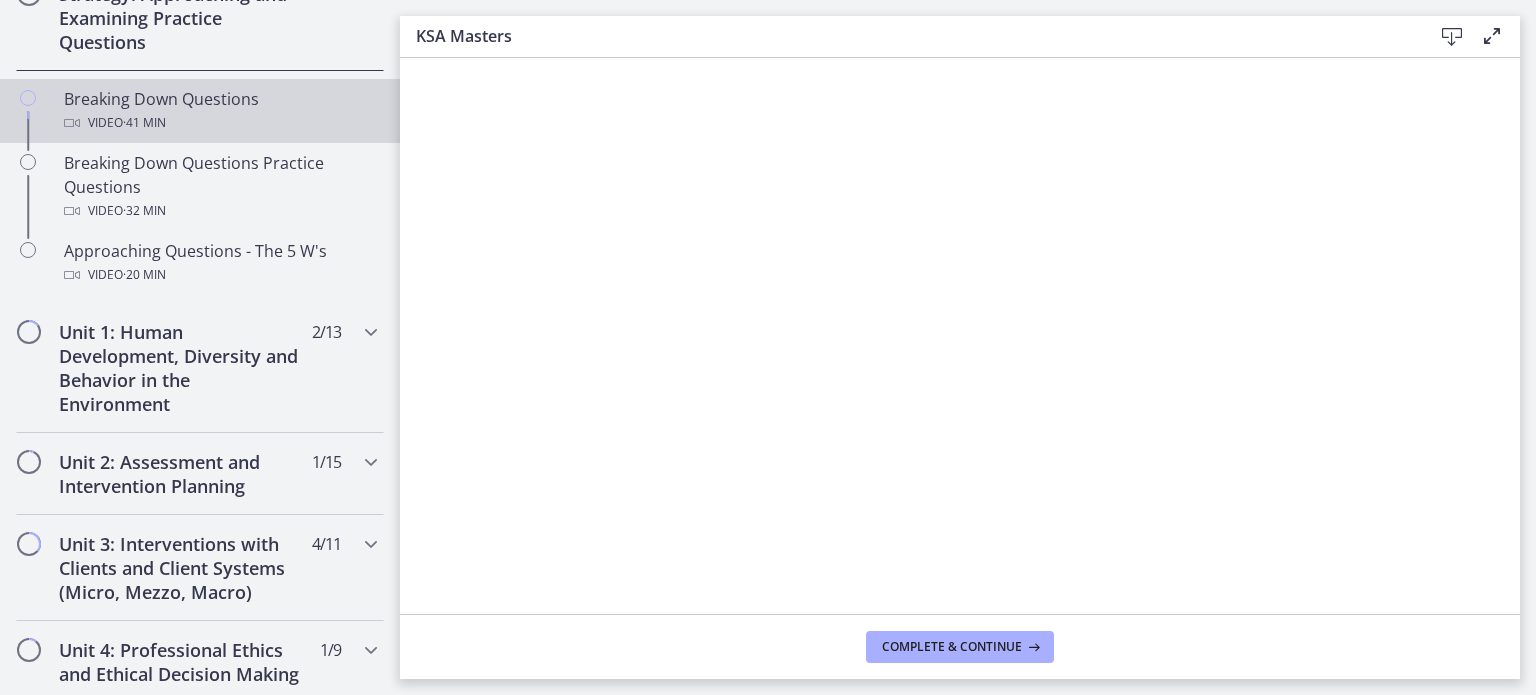 click on "Video
·  41 min" at bounding box center (220, 123) 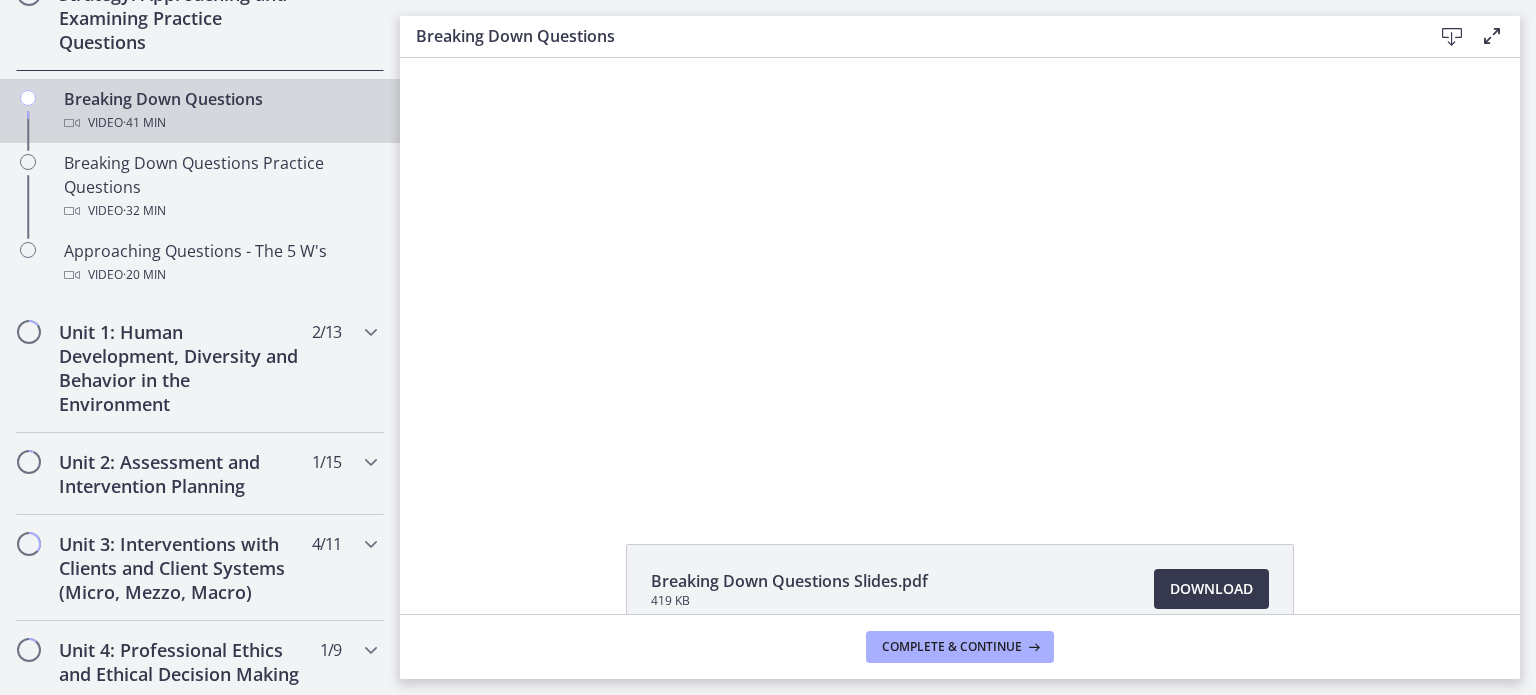 scroll, scrollTop: 0, scrollLeft: 0, axis: both 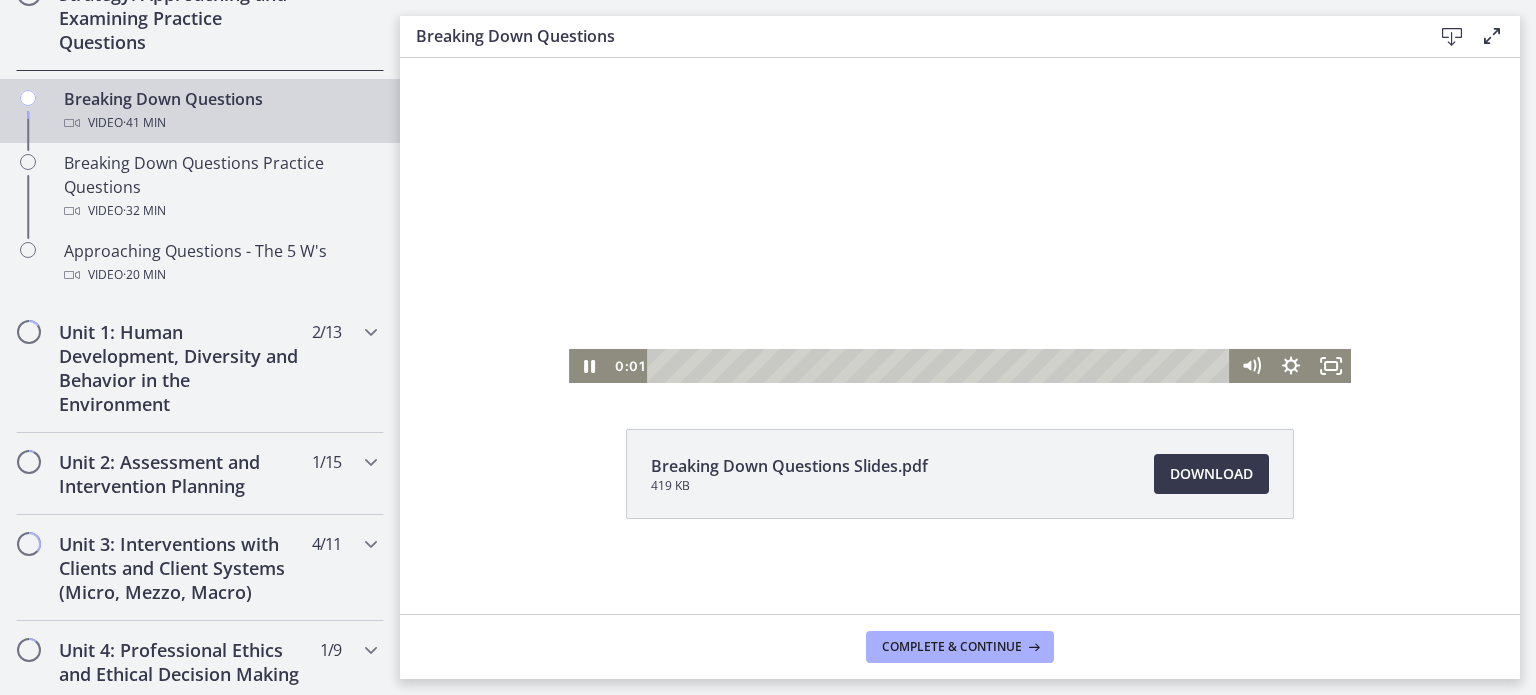 click at bounding box center (941, 366) 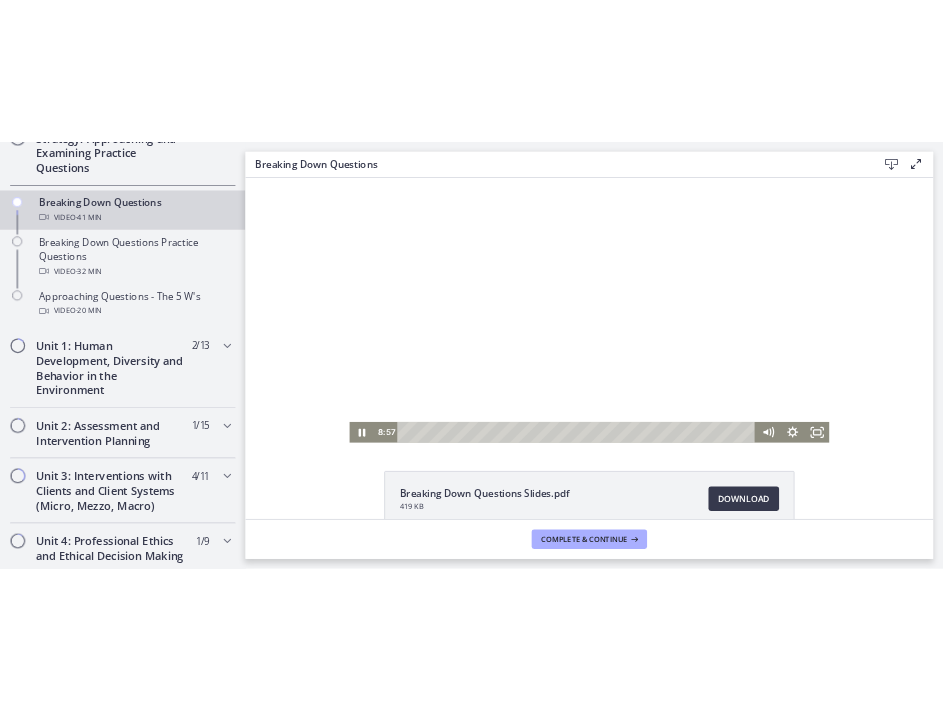 scroll, scrollTop: 0, scrollLeft: 0, axis: both 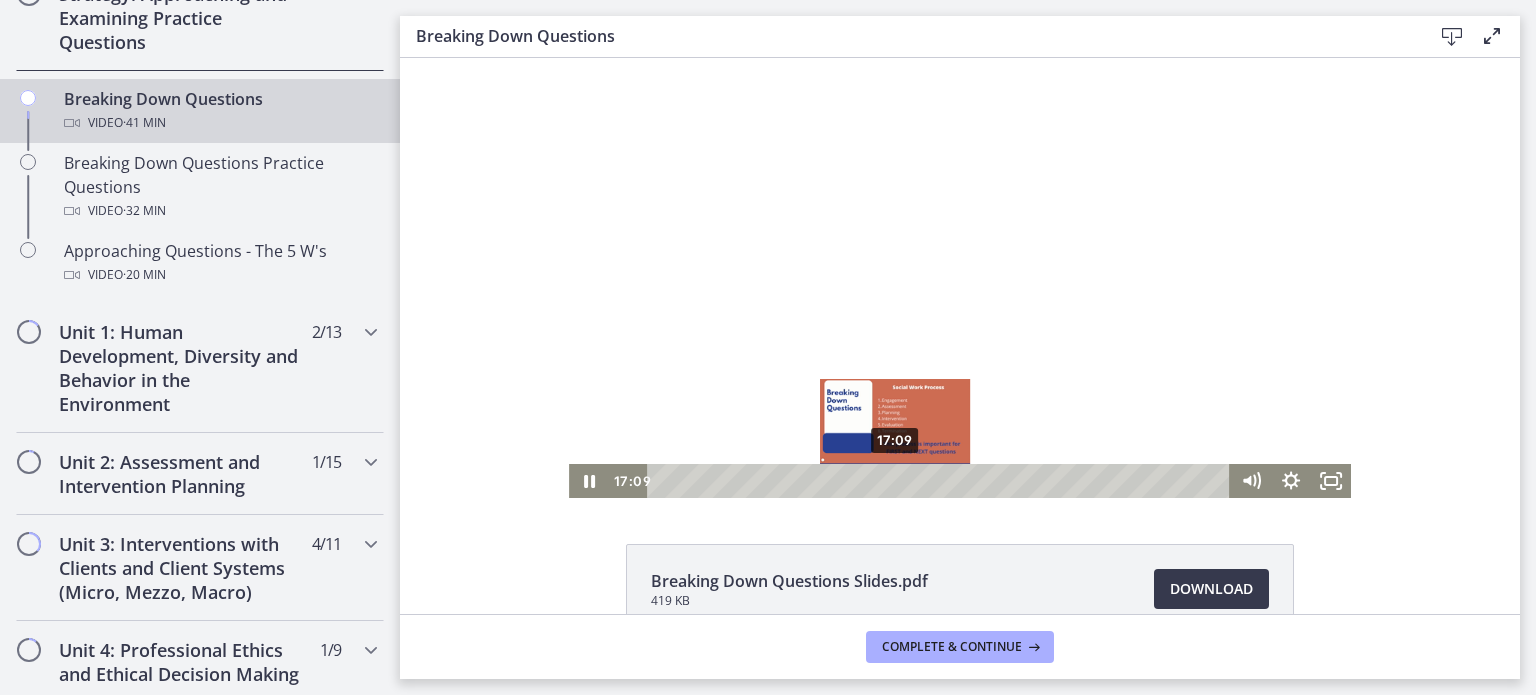 click on "17:09" at bounding box center [941, 481] 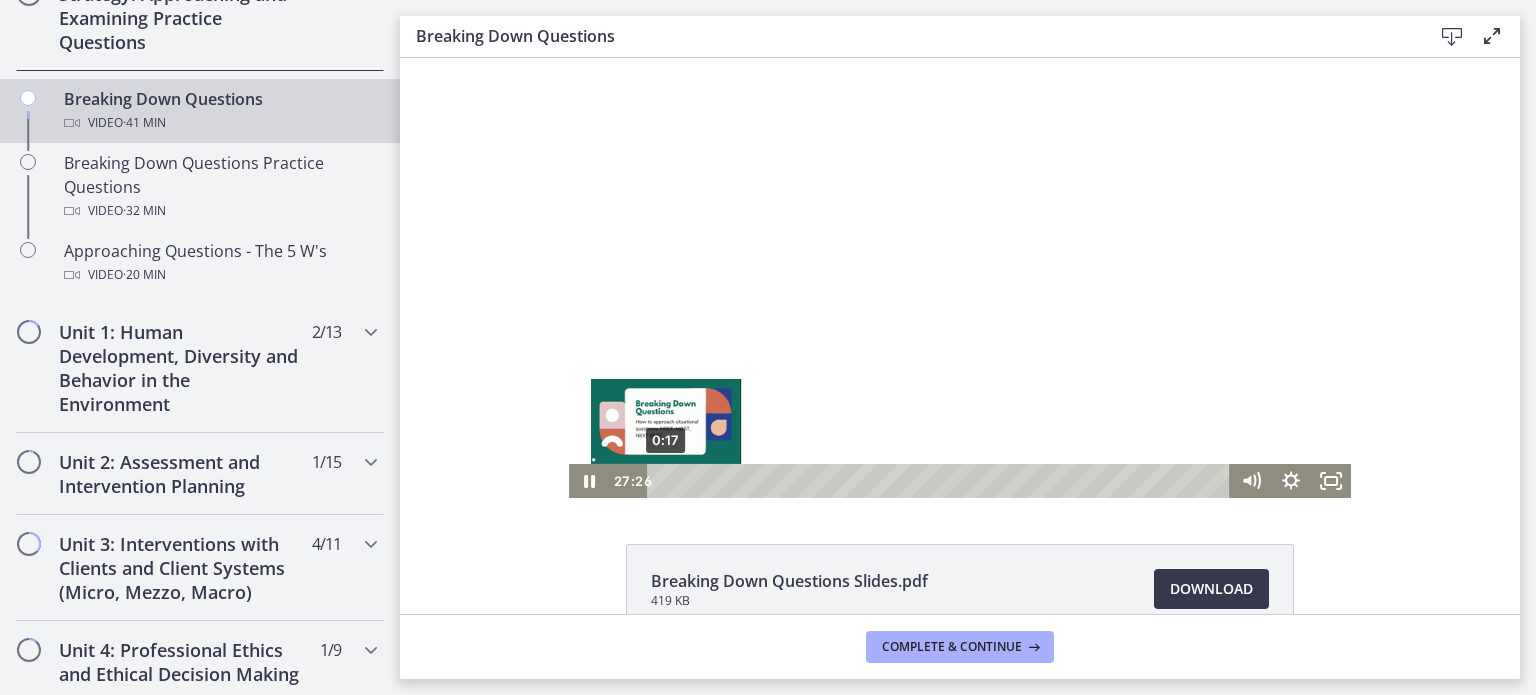 click on "0:17" at bounding box center (941, 481) 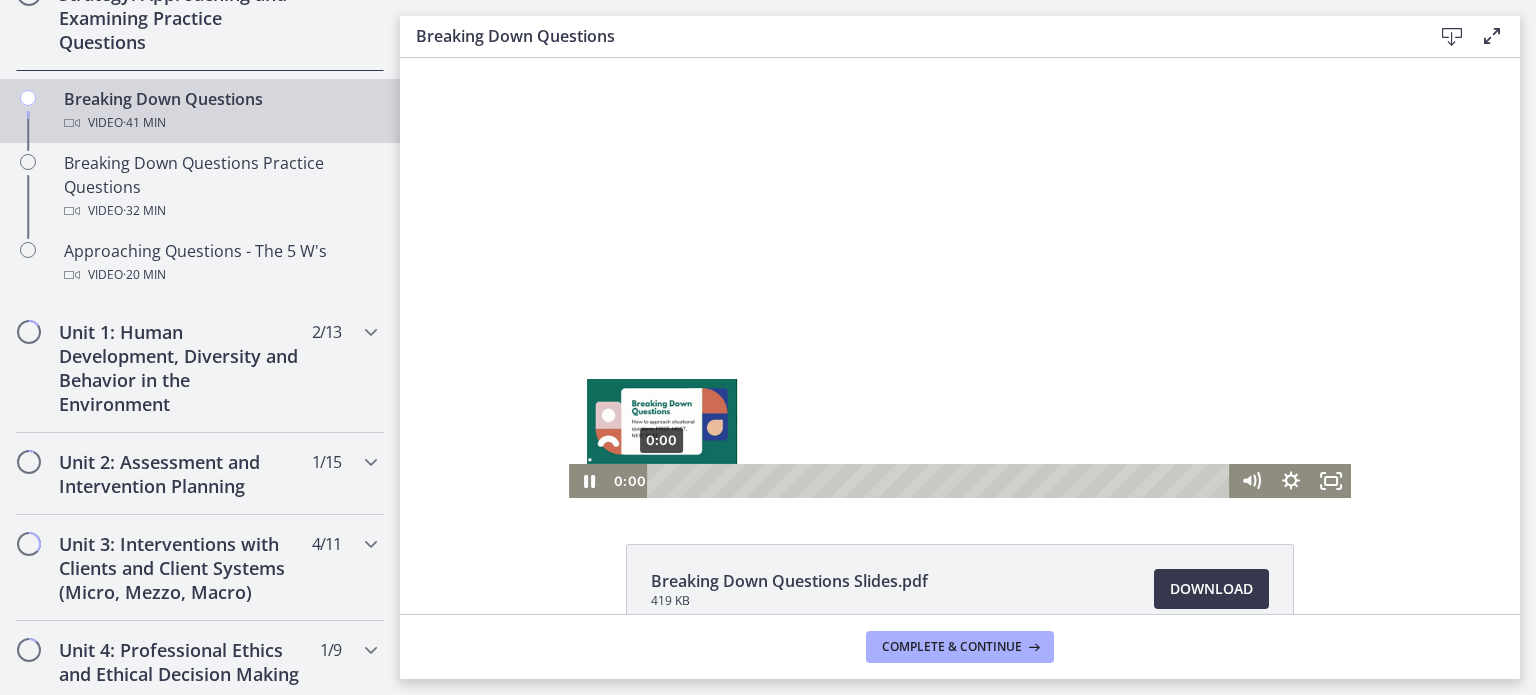 click on "0:00" at bounding box center [941, 481] 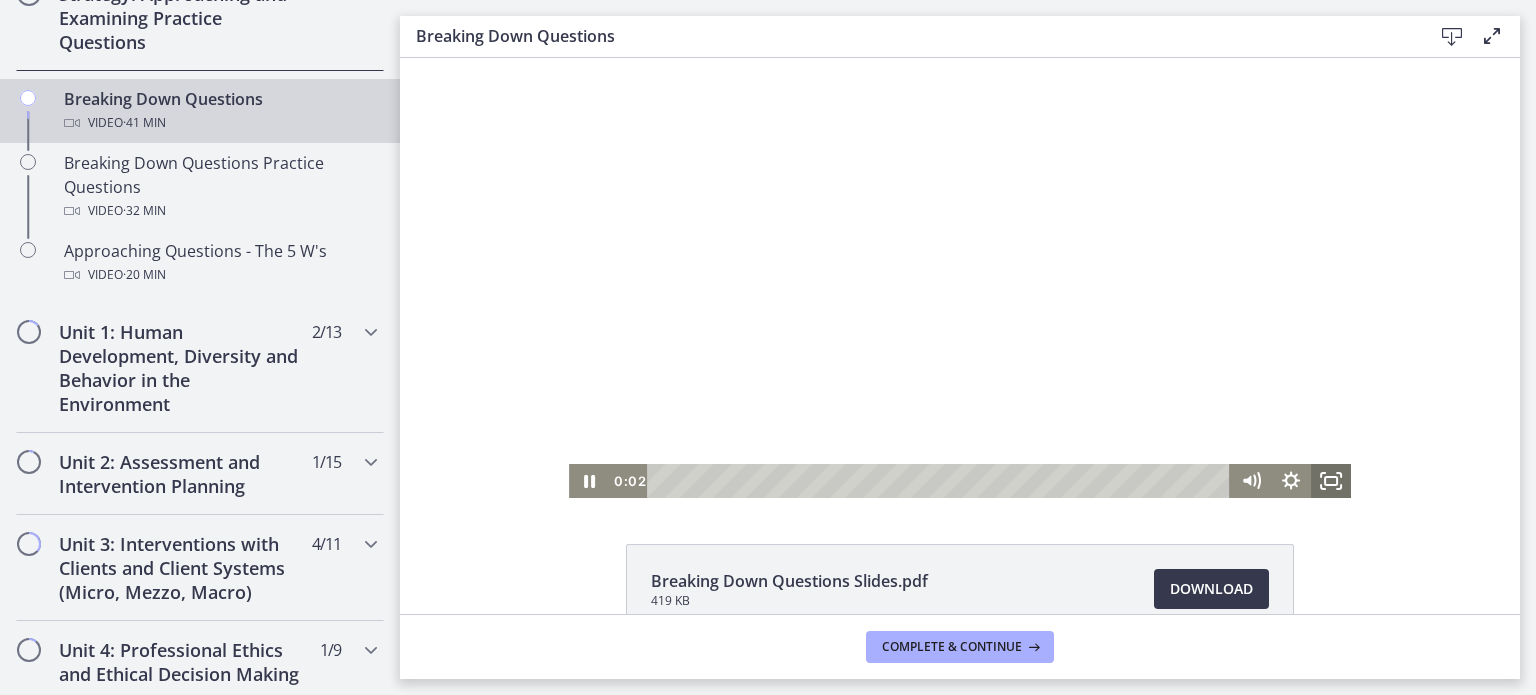 click 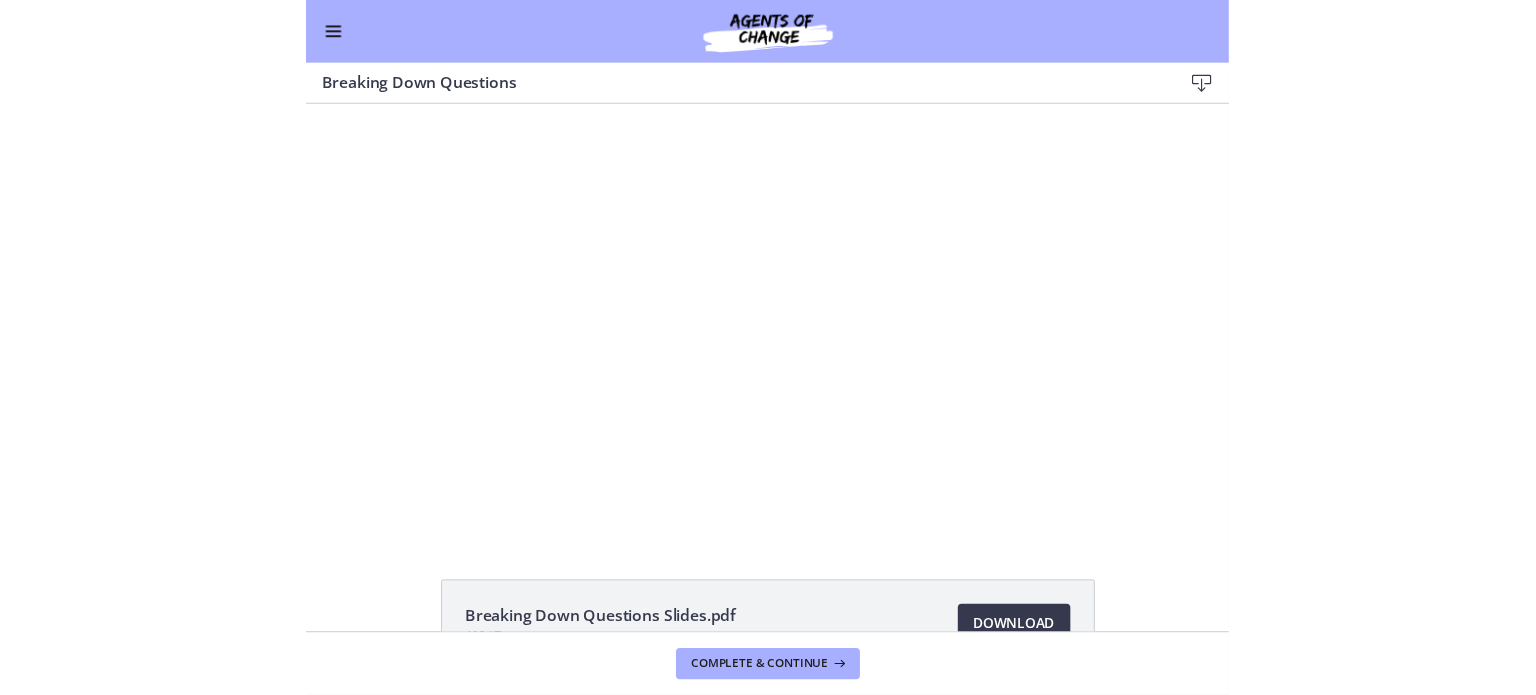 scroll, scrollTop: 453, scrollLeft: 0, axis: vertical 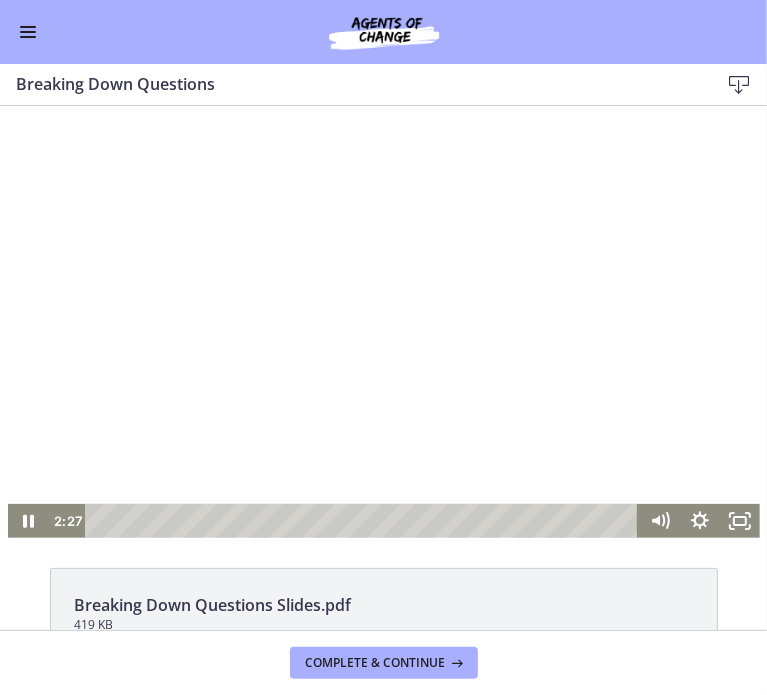 click at bounding box center (384, 325) 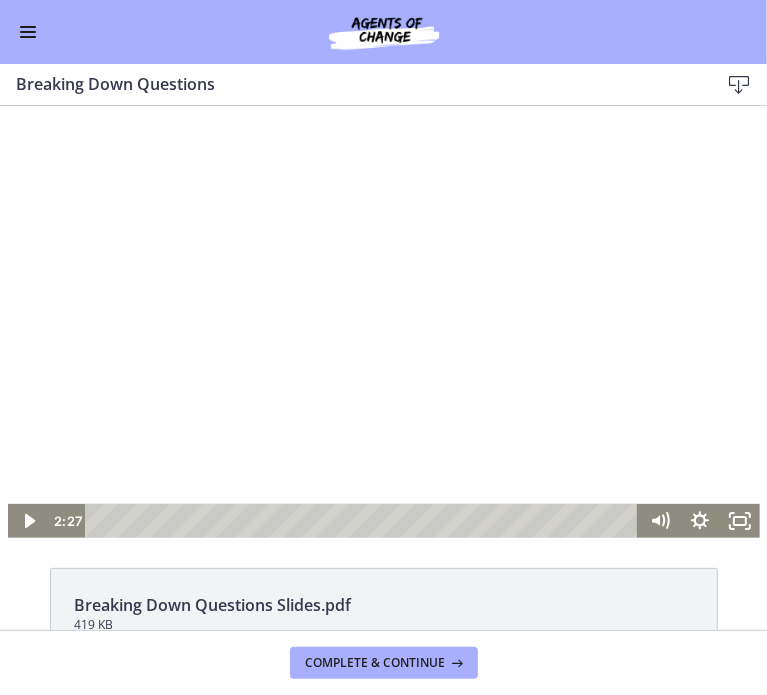 click at bounding box center (384, 325) 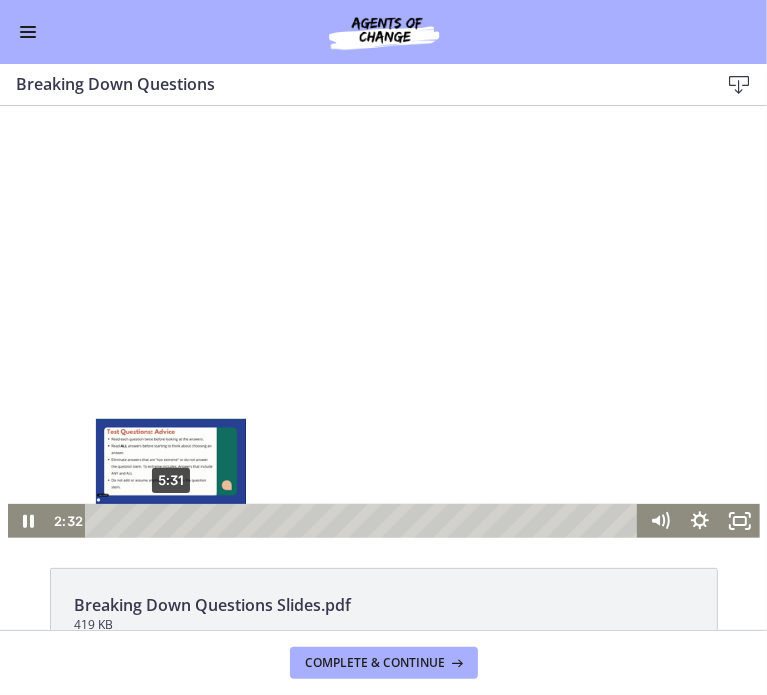 click on "5:31" at bounding box center (364, 520) 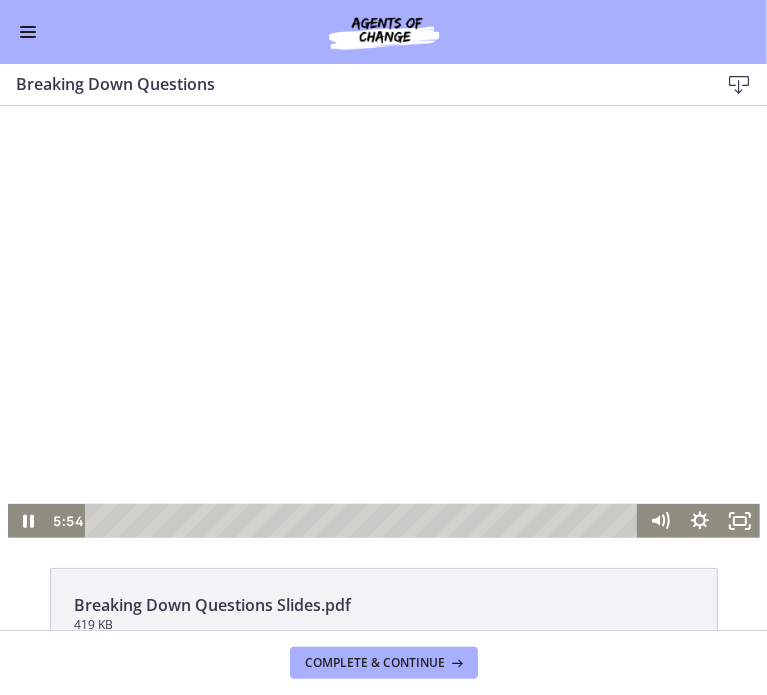 drag, startPoint x: 419, startPoint y: 300, endPoint x: 452, endPoint y: 303, distance: 33.13608 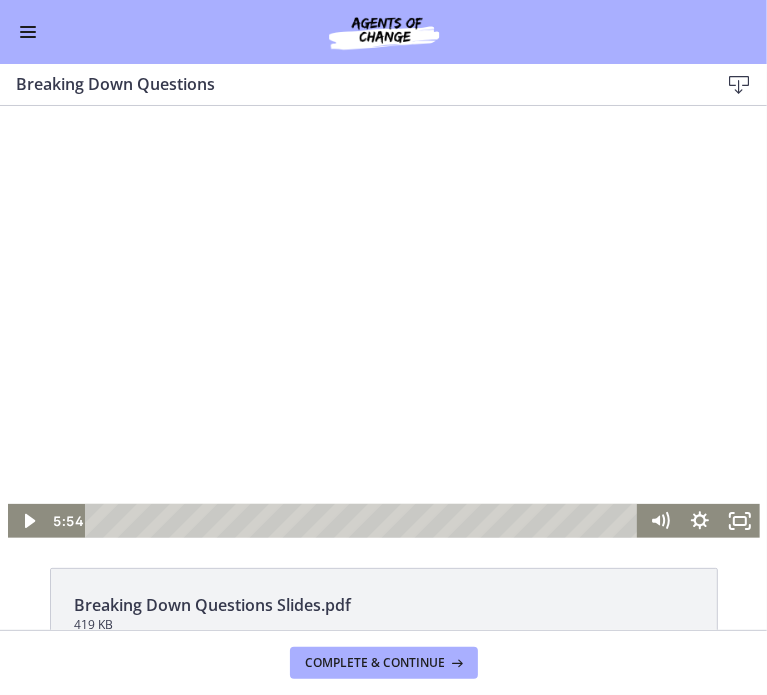 click at bounding box center (384, 325) 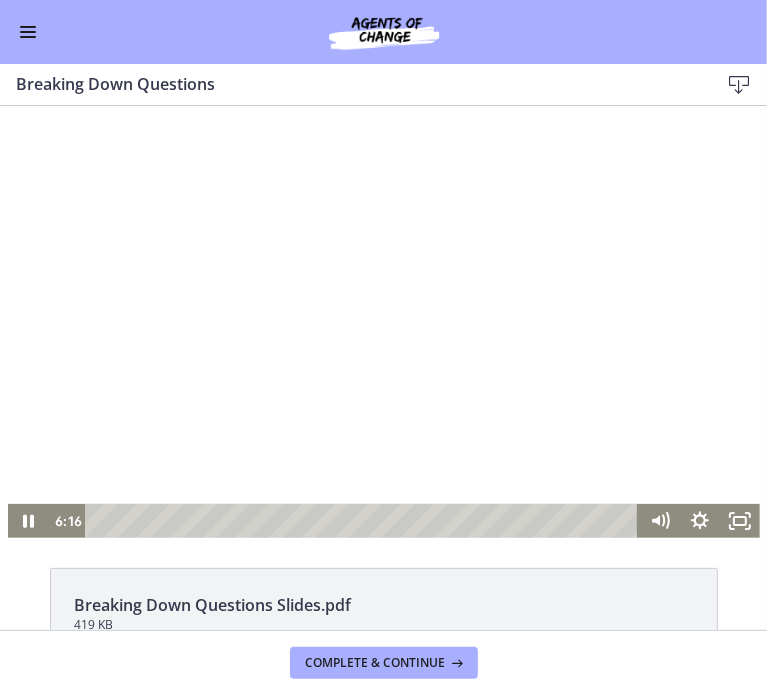click at bounding box center [384, 325] 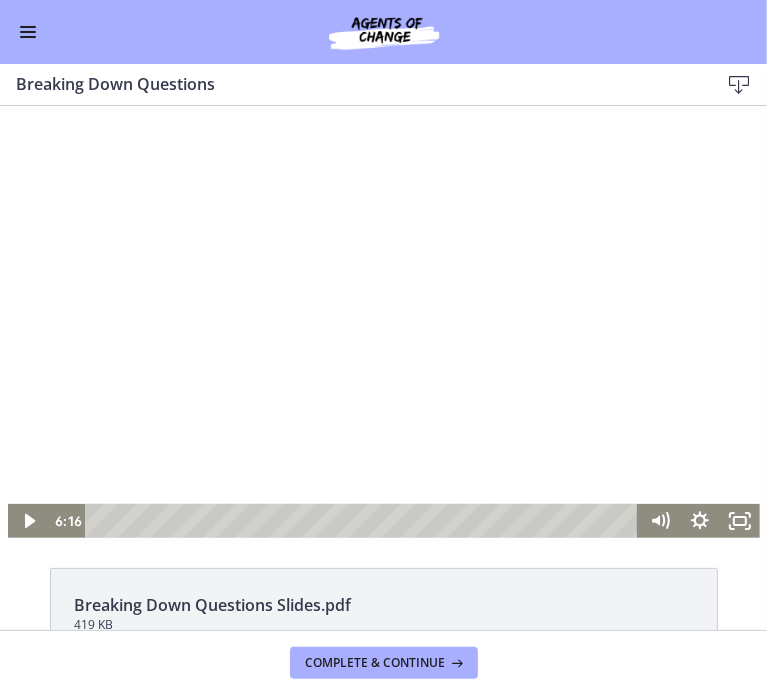 click at bounding box center (384, 325) 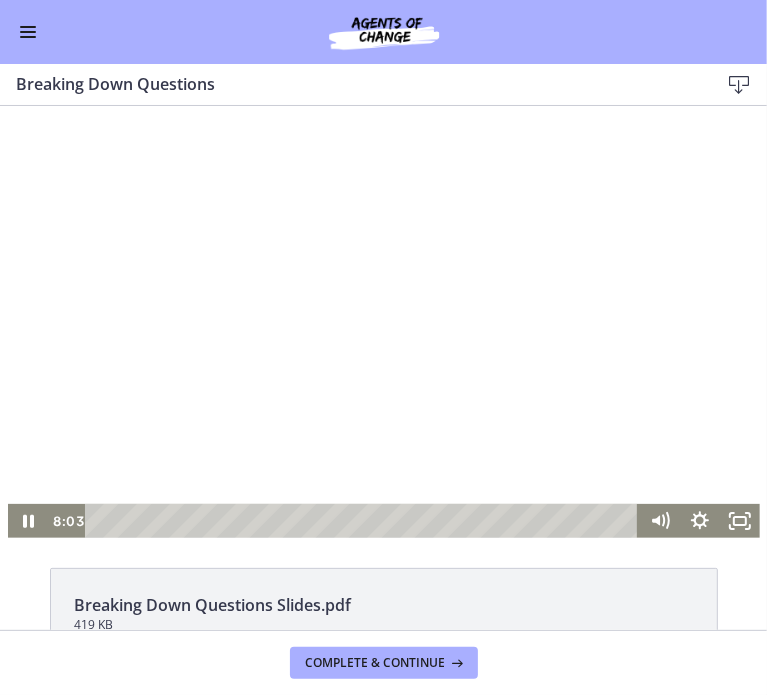 click at bounding box center (384, 325) 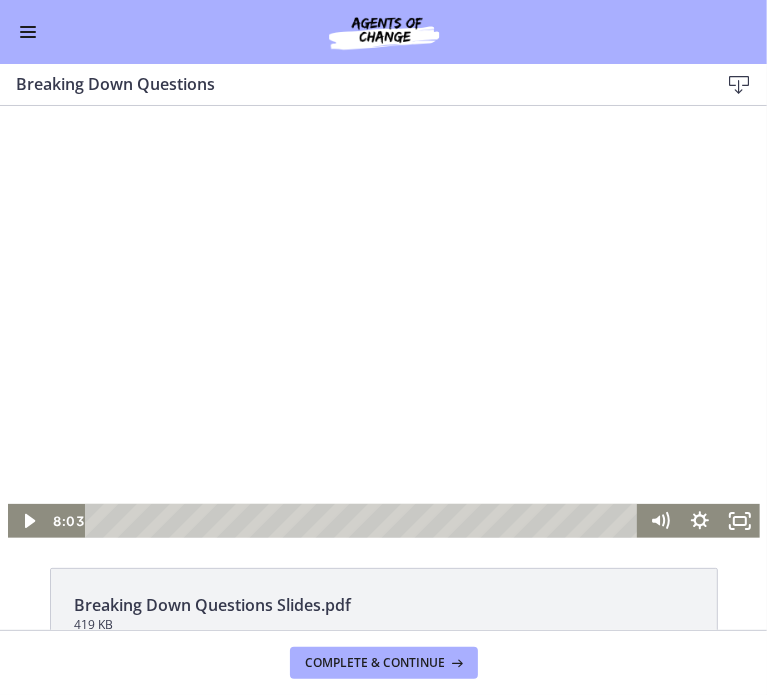 click at bounding box center (384, 325) 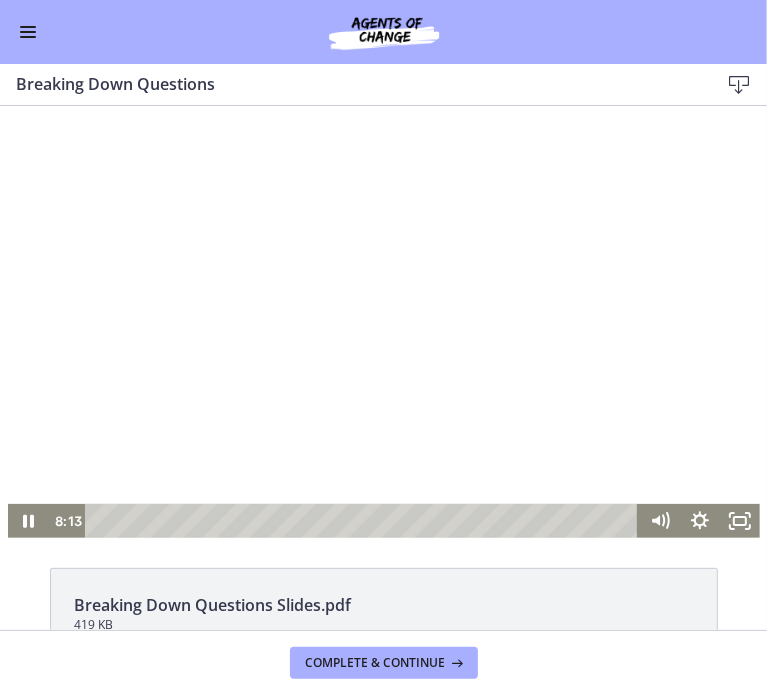click at bounding box center [384, 325] 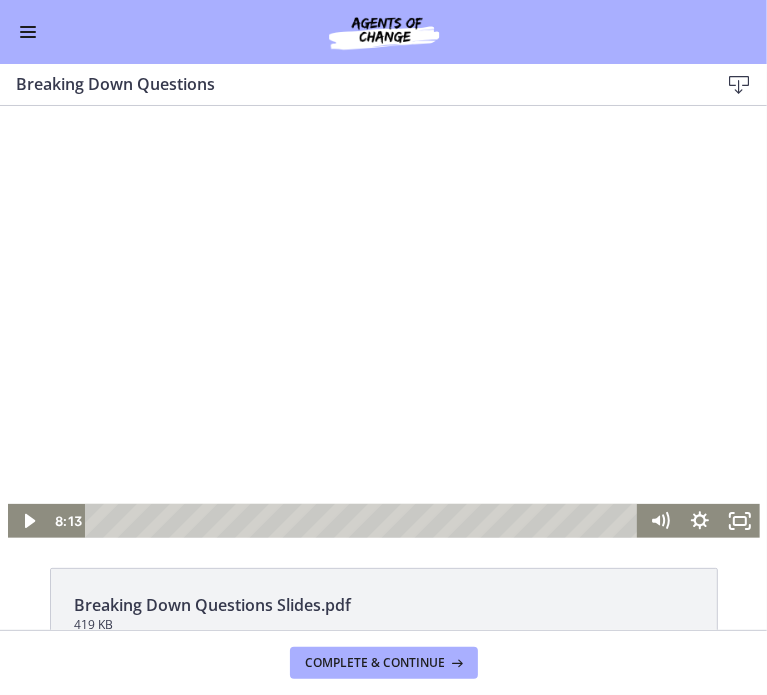 click at bounding box center [384, 325] 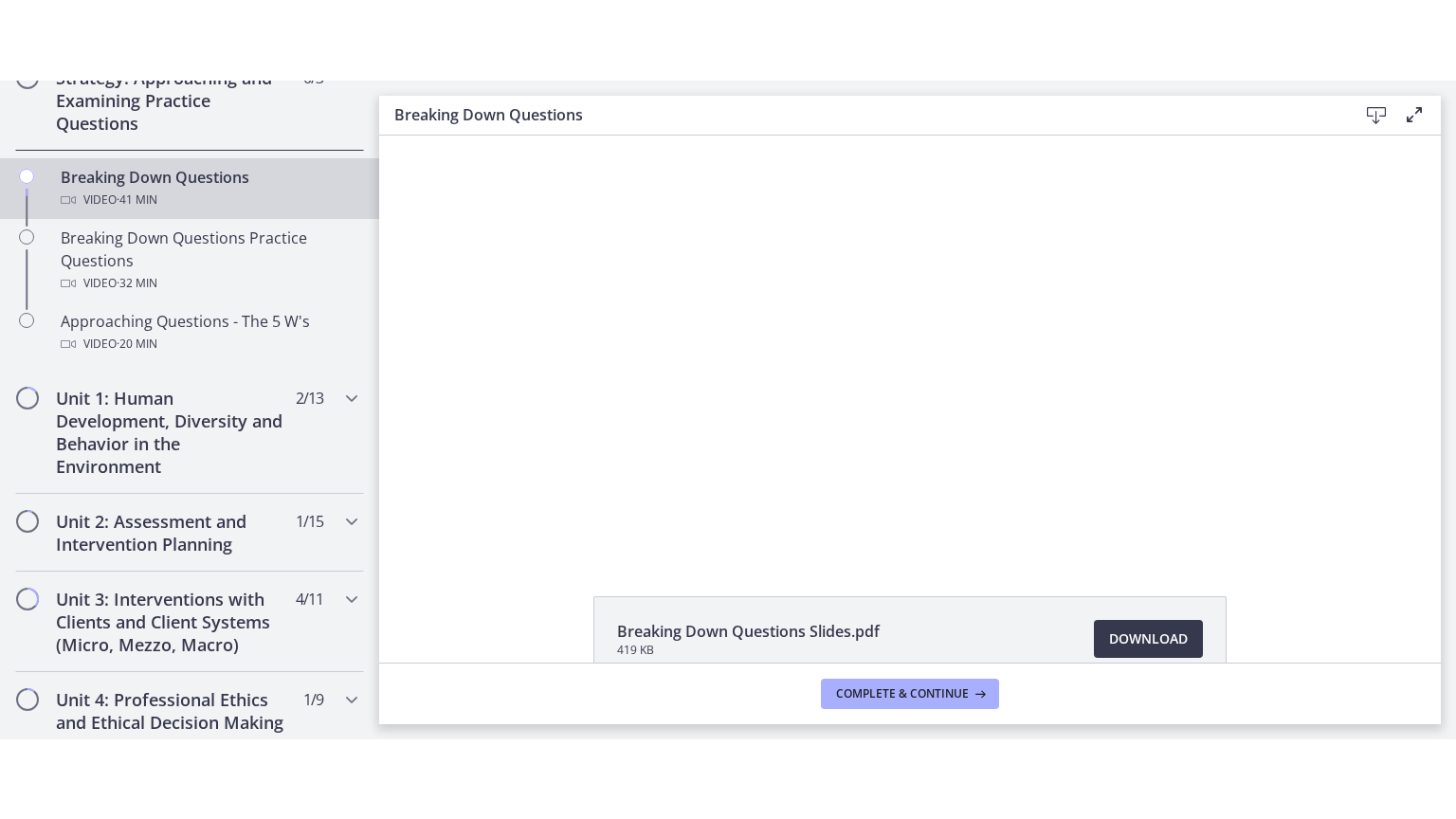 scroll, scrollTop: 433, scrollLeft: 0, axis: vertical 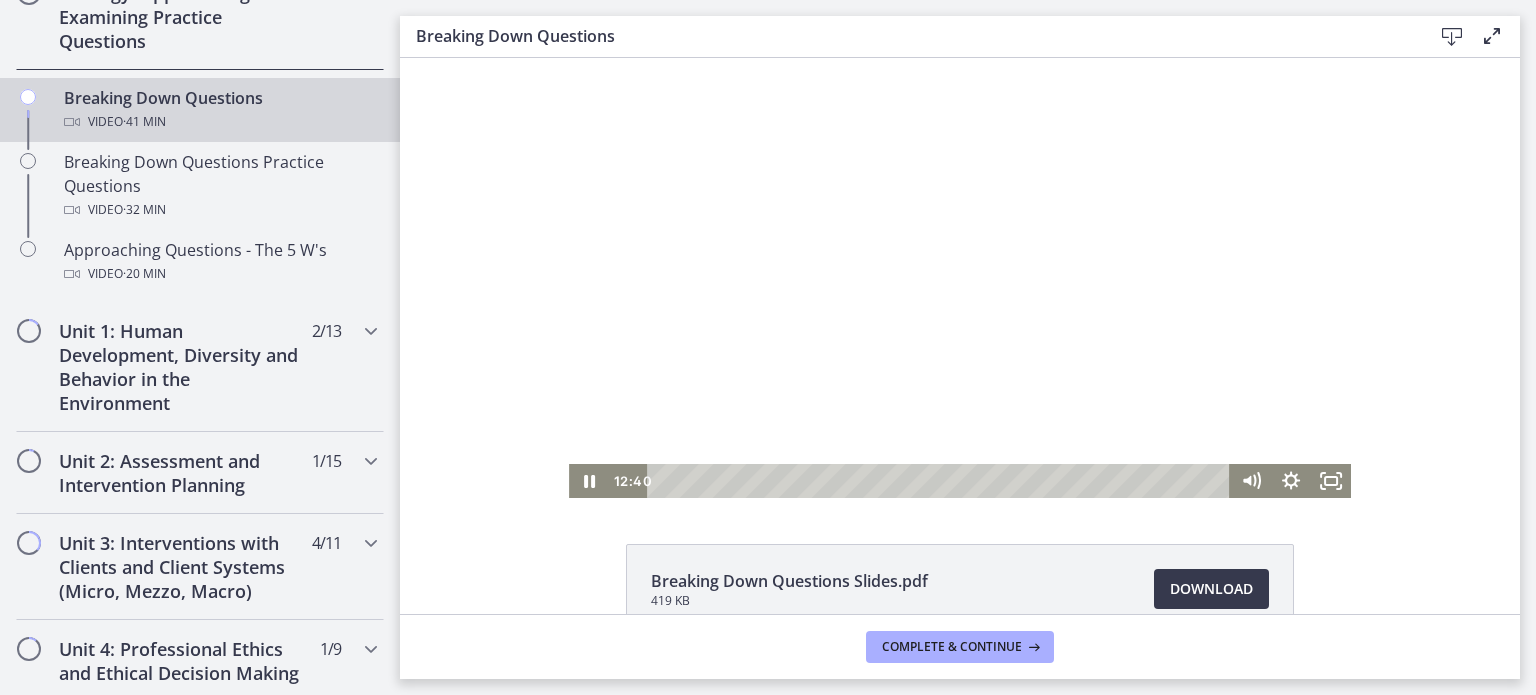 click at bounding box center [960, 278] 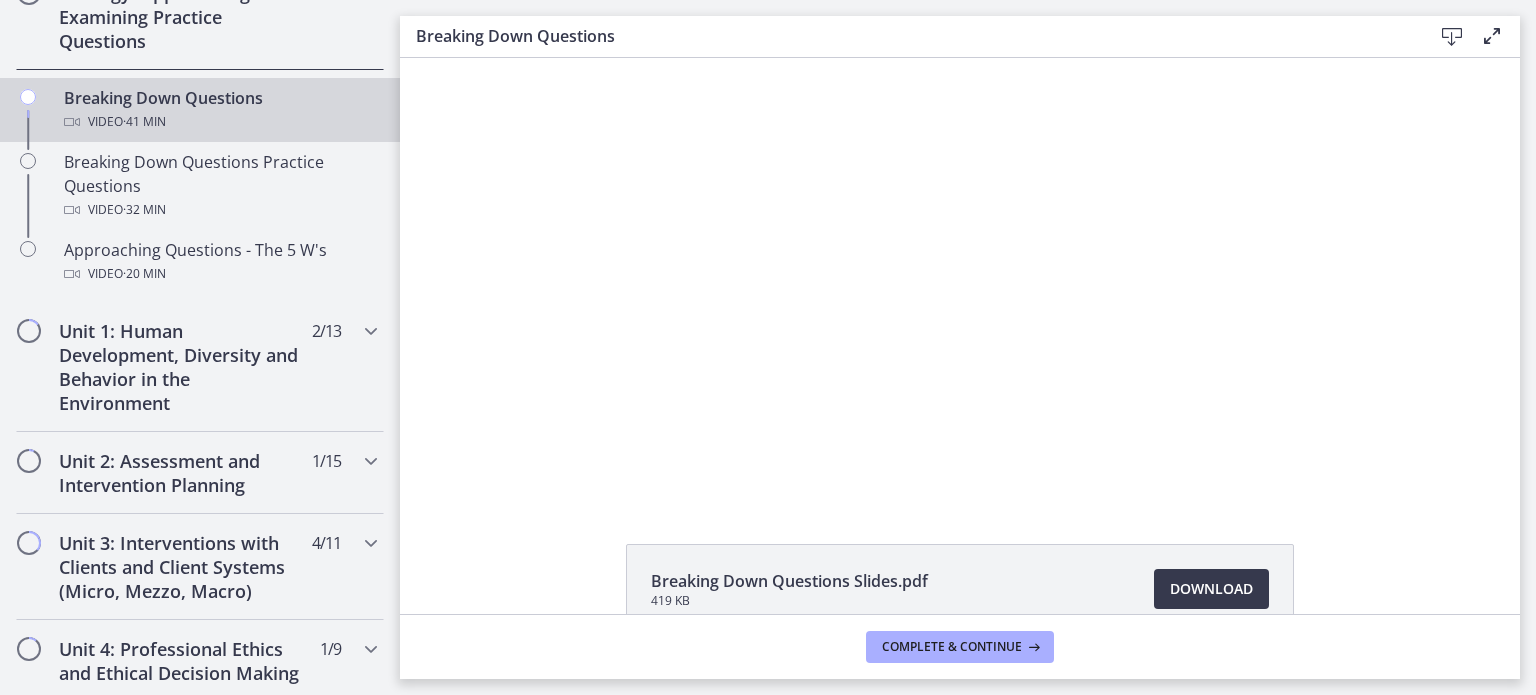 type 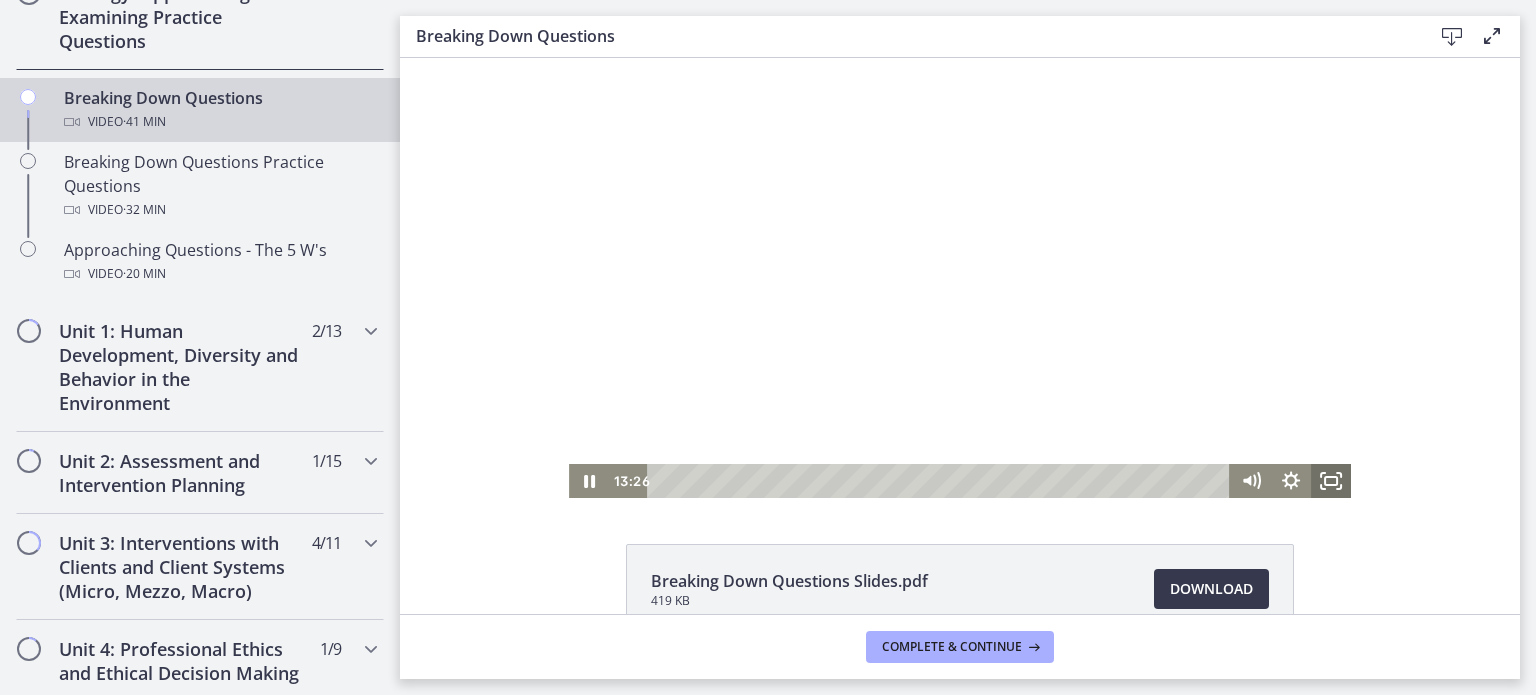 click 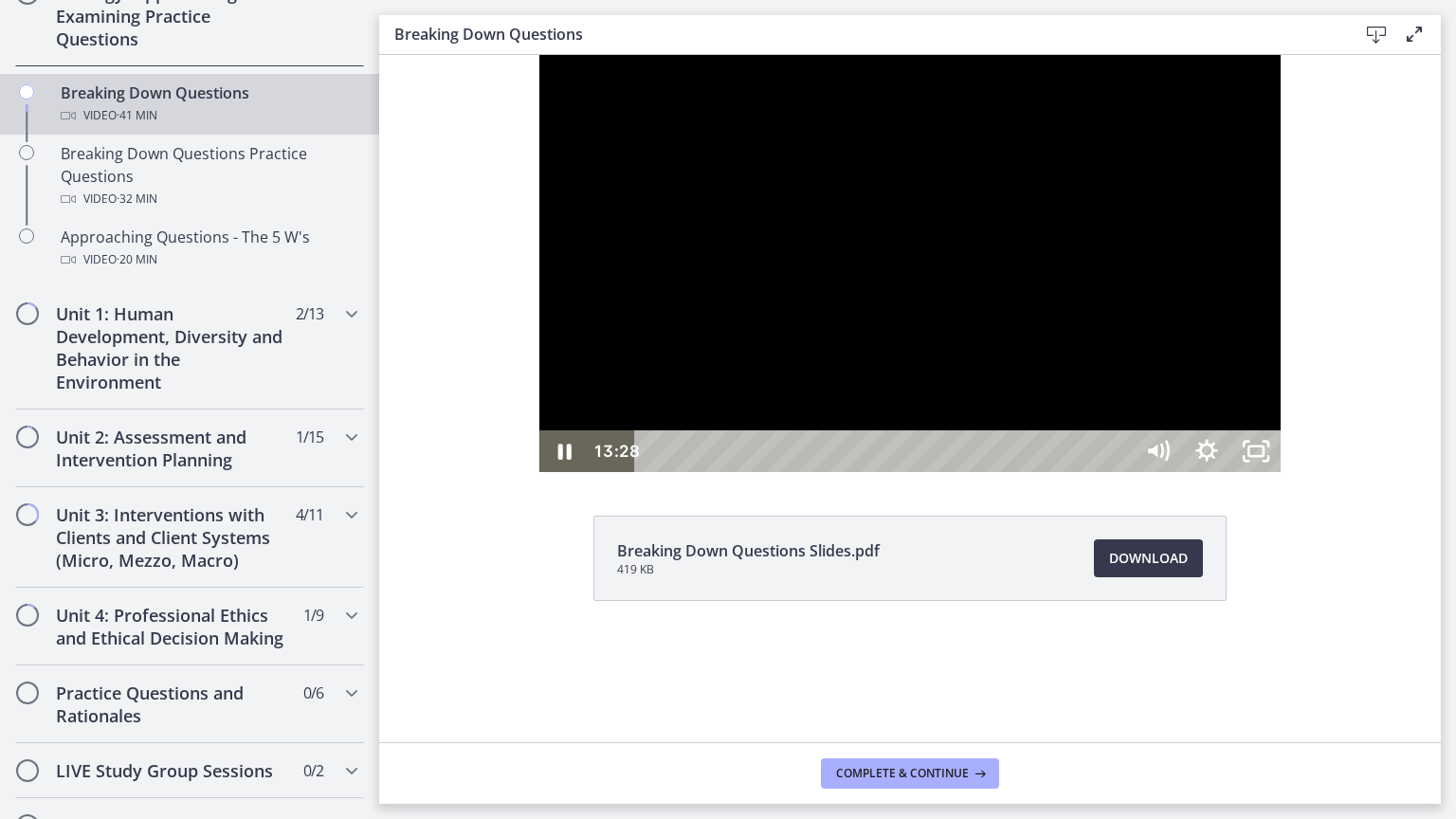 type 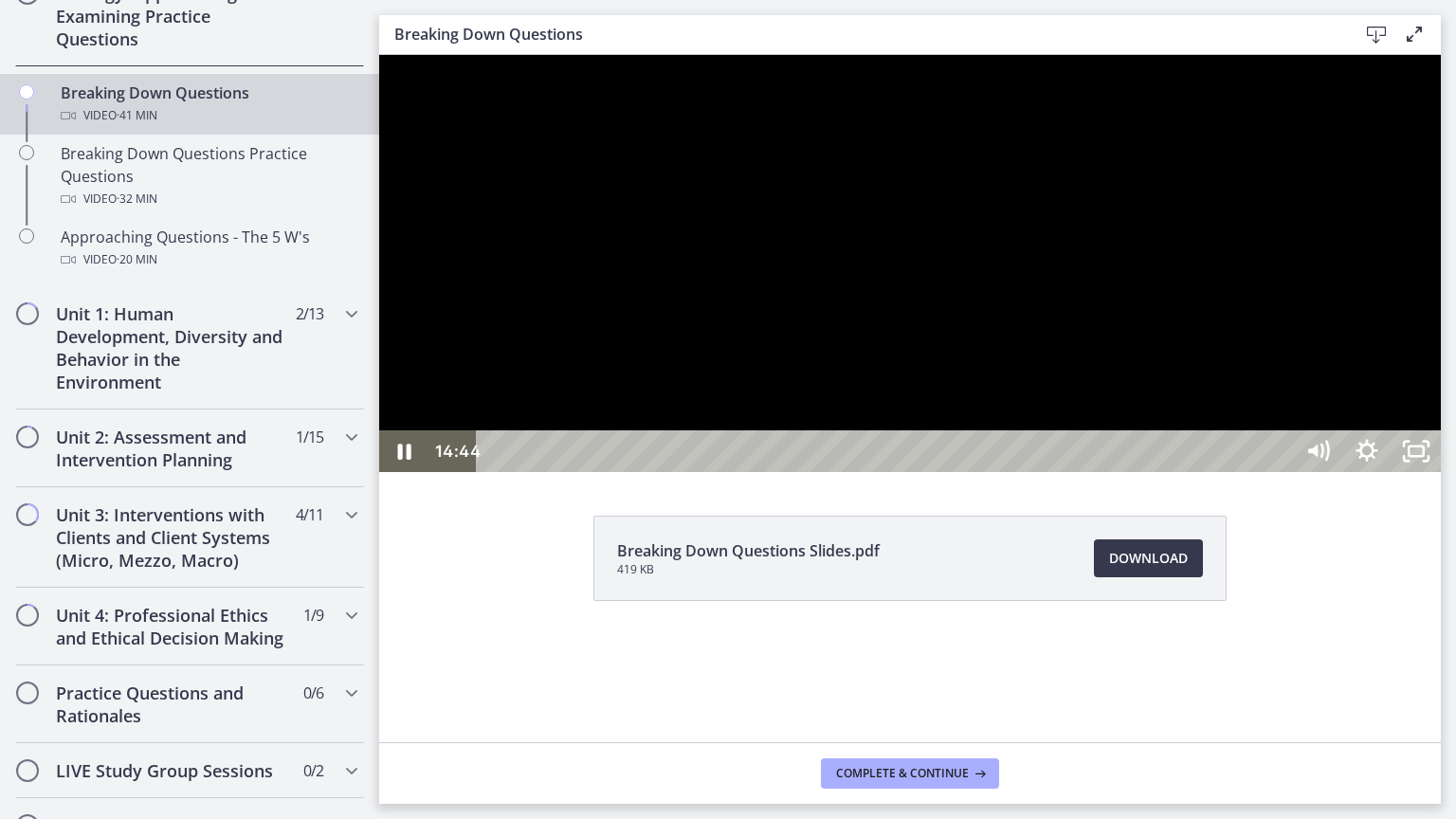 click at bounding box center [910, 264] 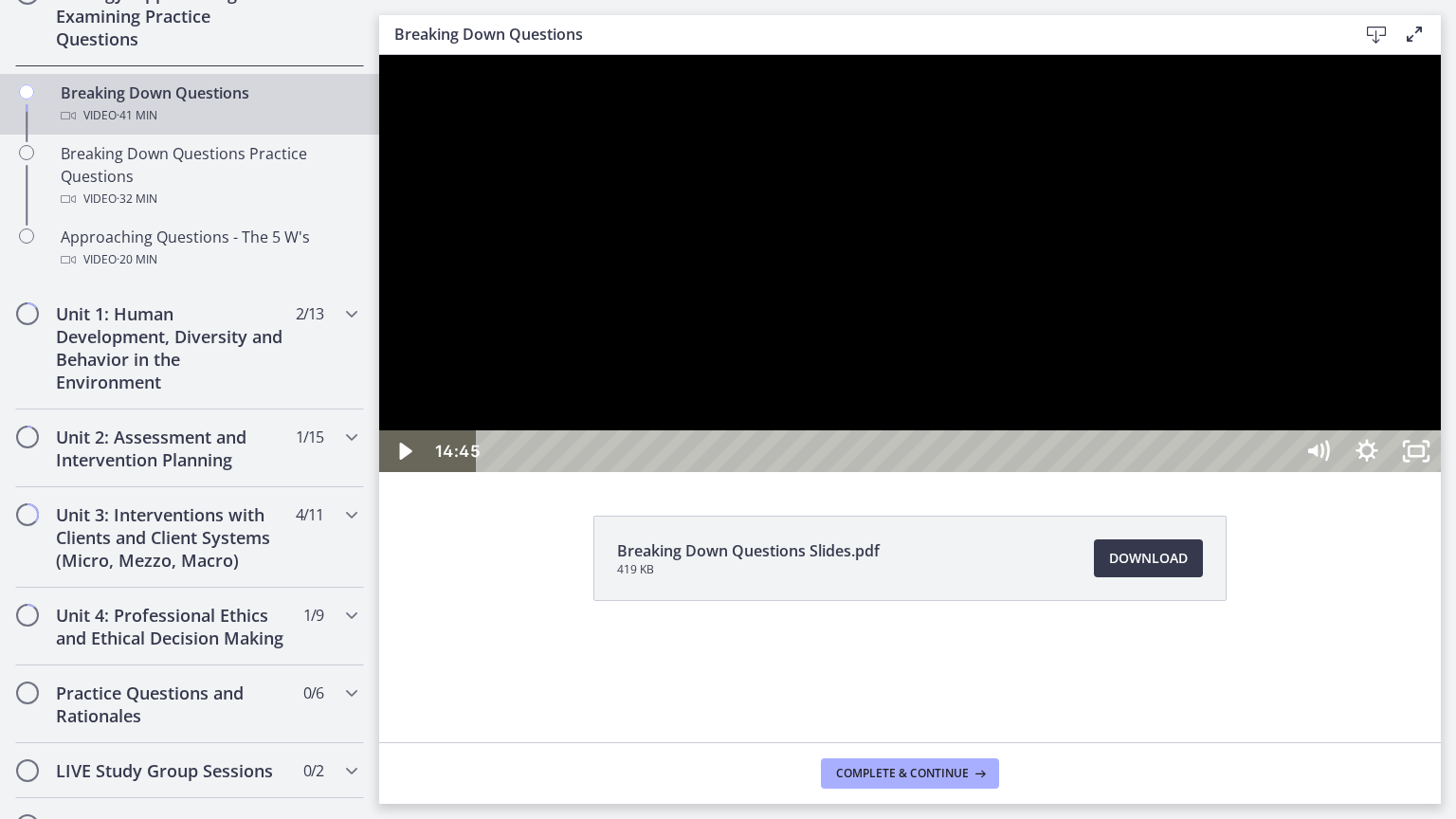 click at bounding box center [910, 264] 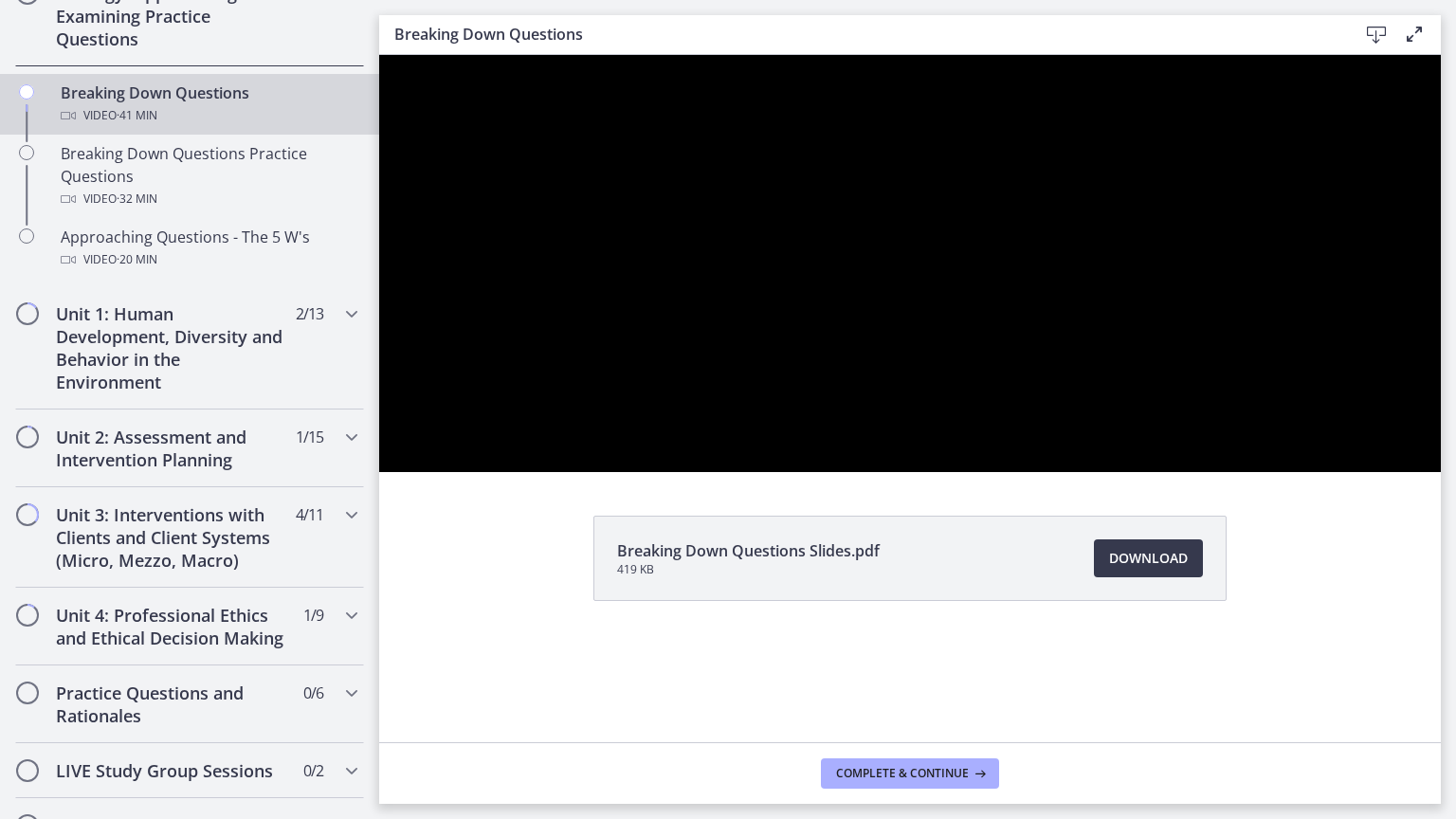 click at bounding box center (379, 55) 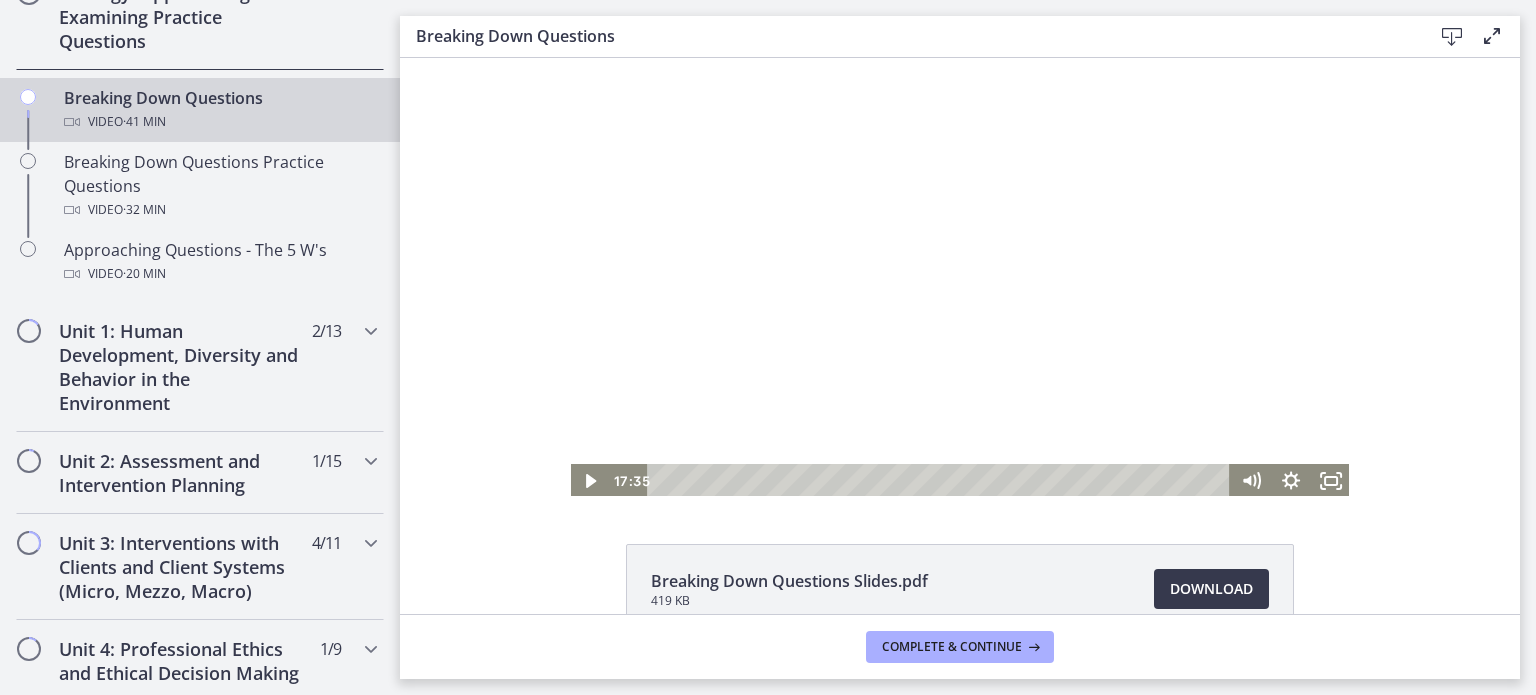click at bounding box center [960, 278] 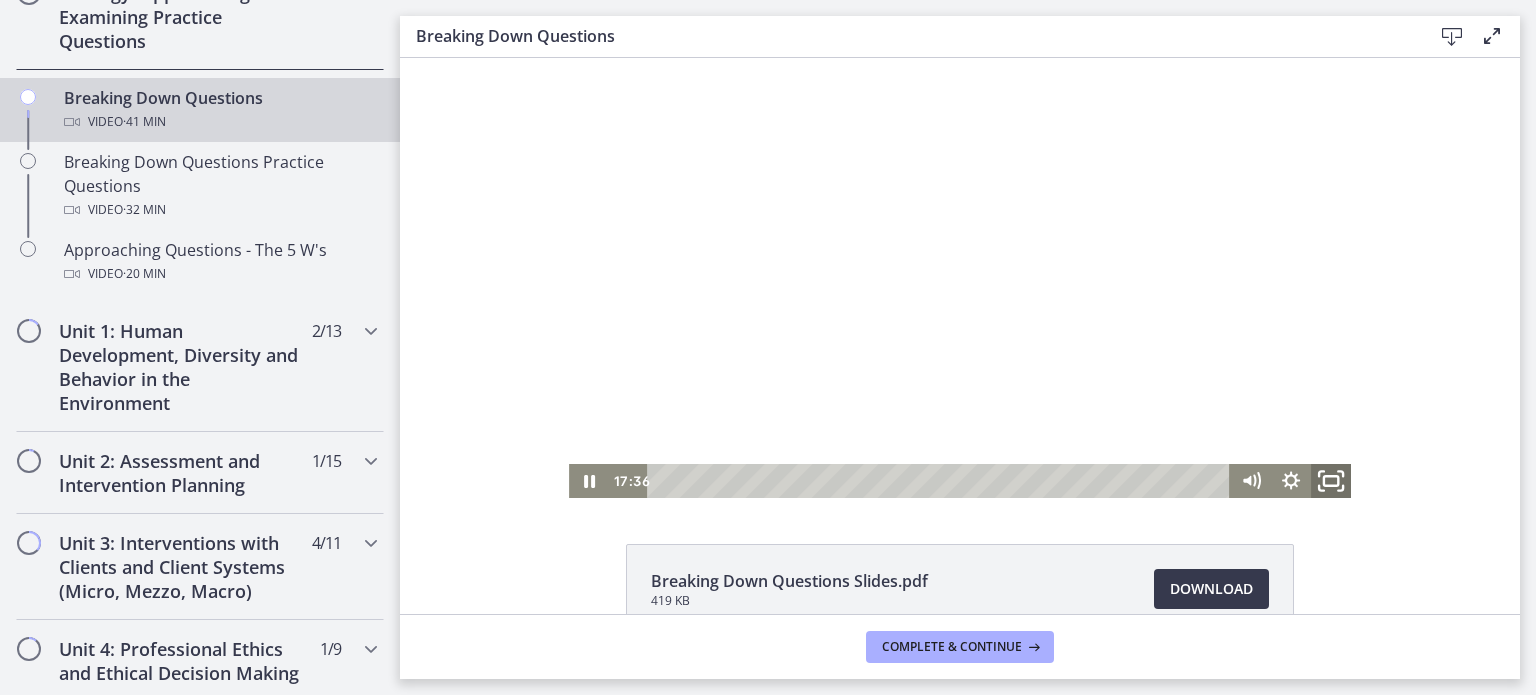 drag, startPoint x: 1322, startPoint y: 486, endPoint x: 1723, endPoint y: 665, distance: 439.1378 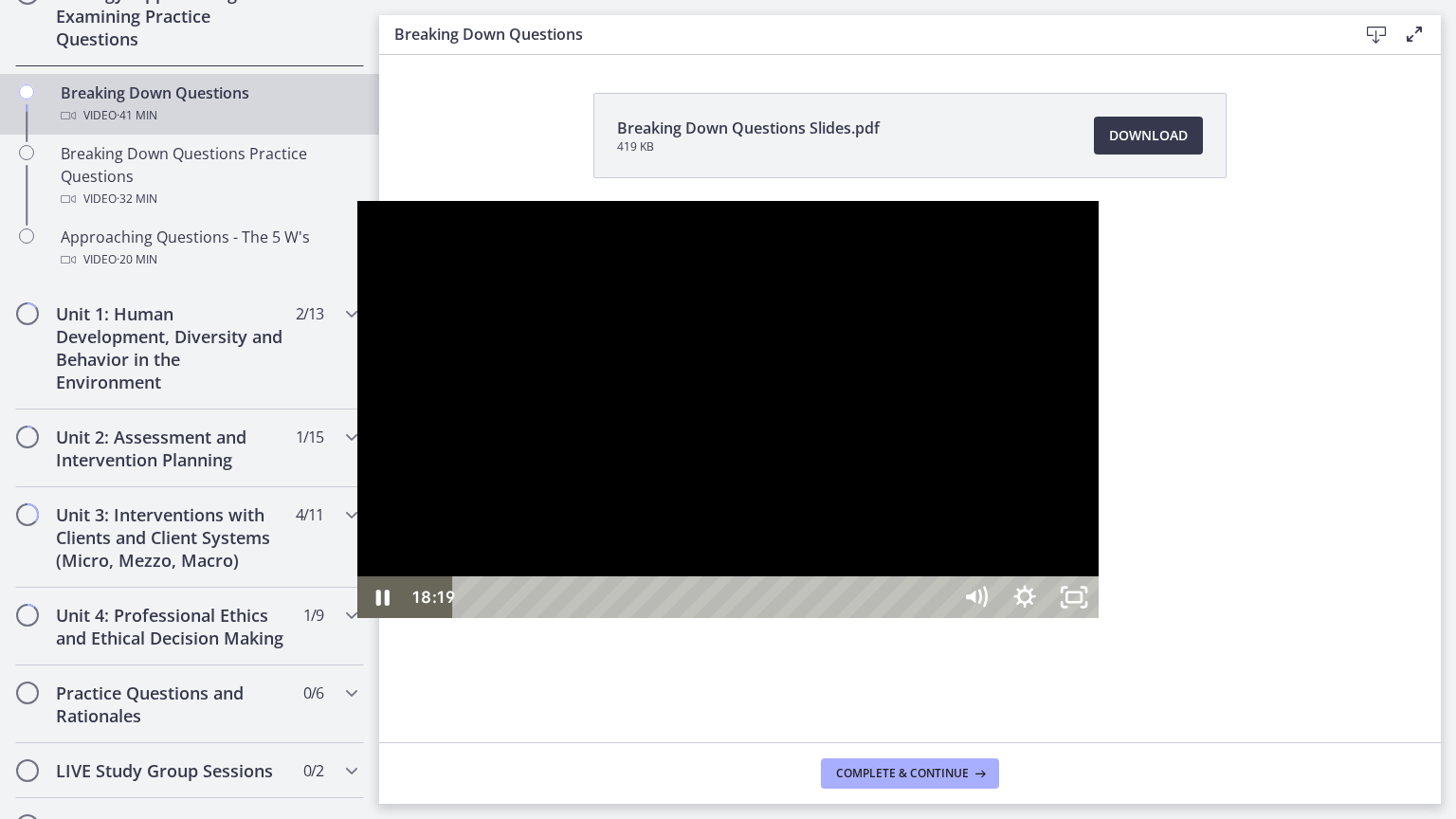 click at bounding box center [728, 410] 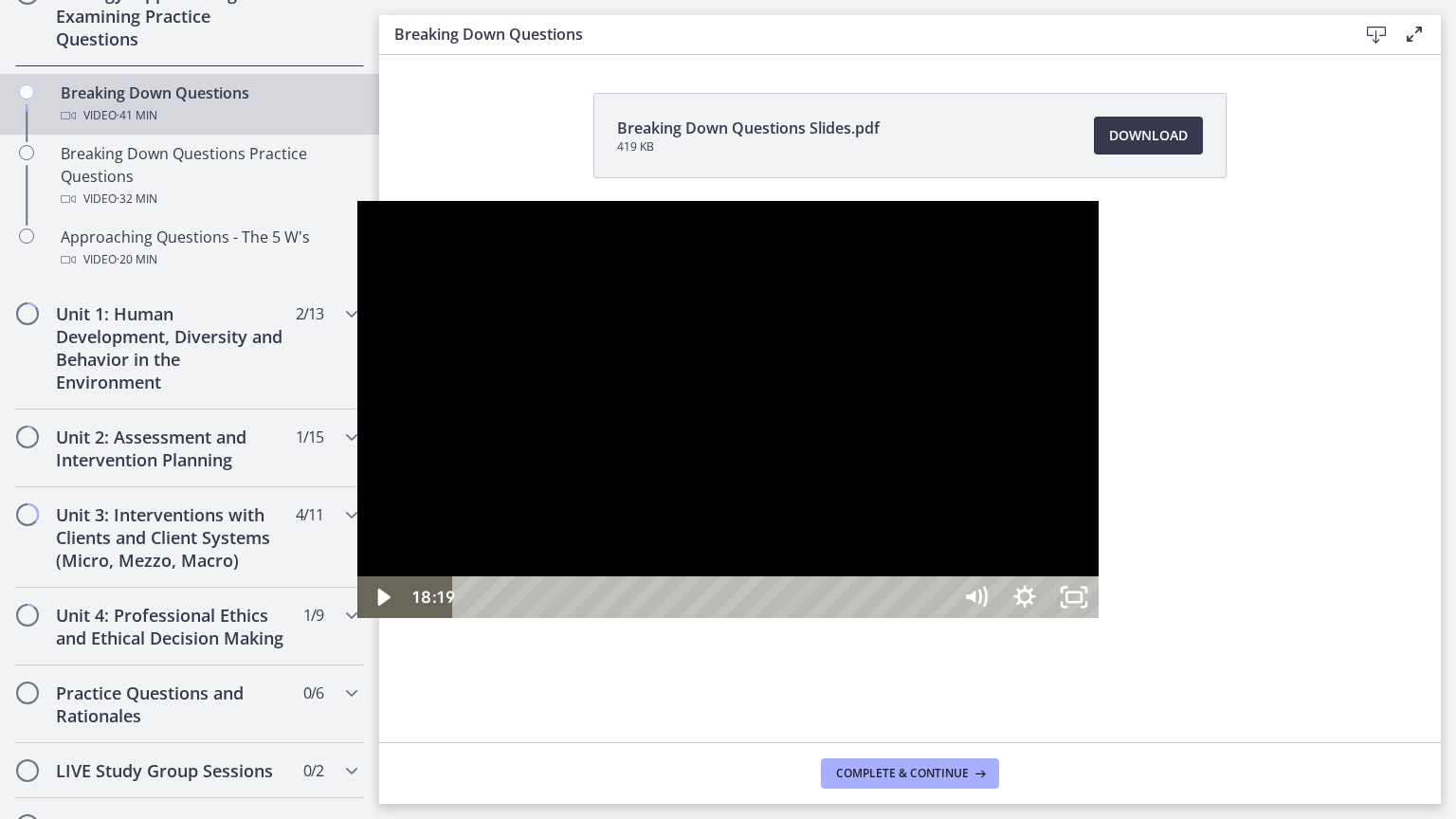click at bounding box center [728, 410] 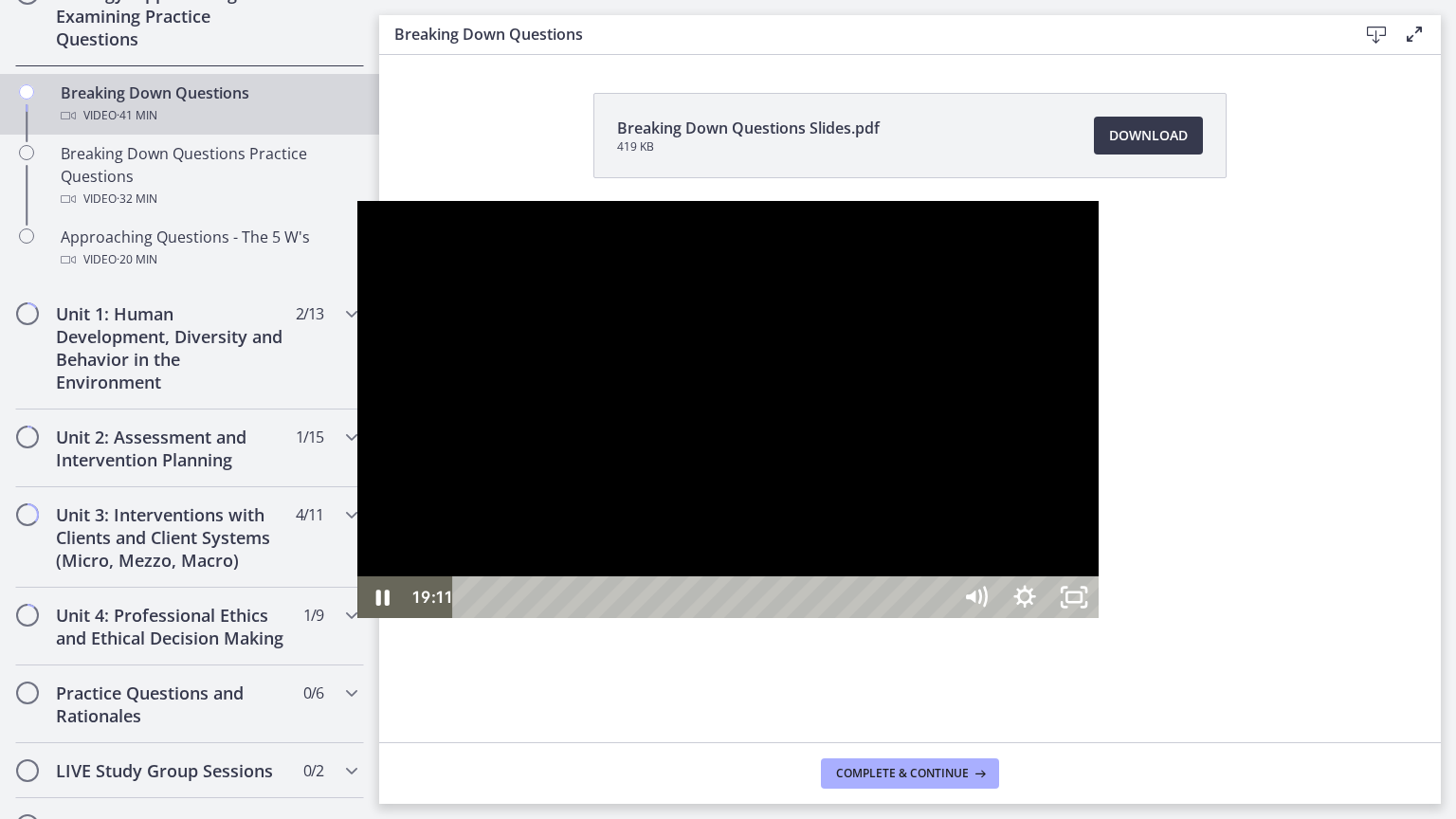 click at bounding box center [728, 410] 